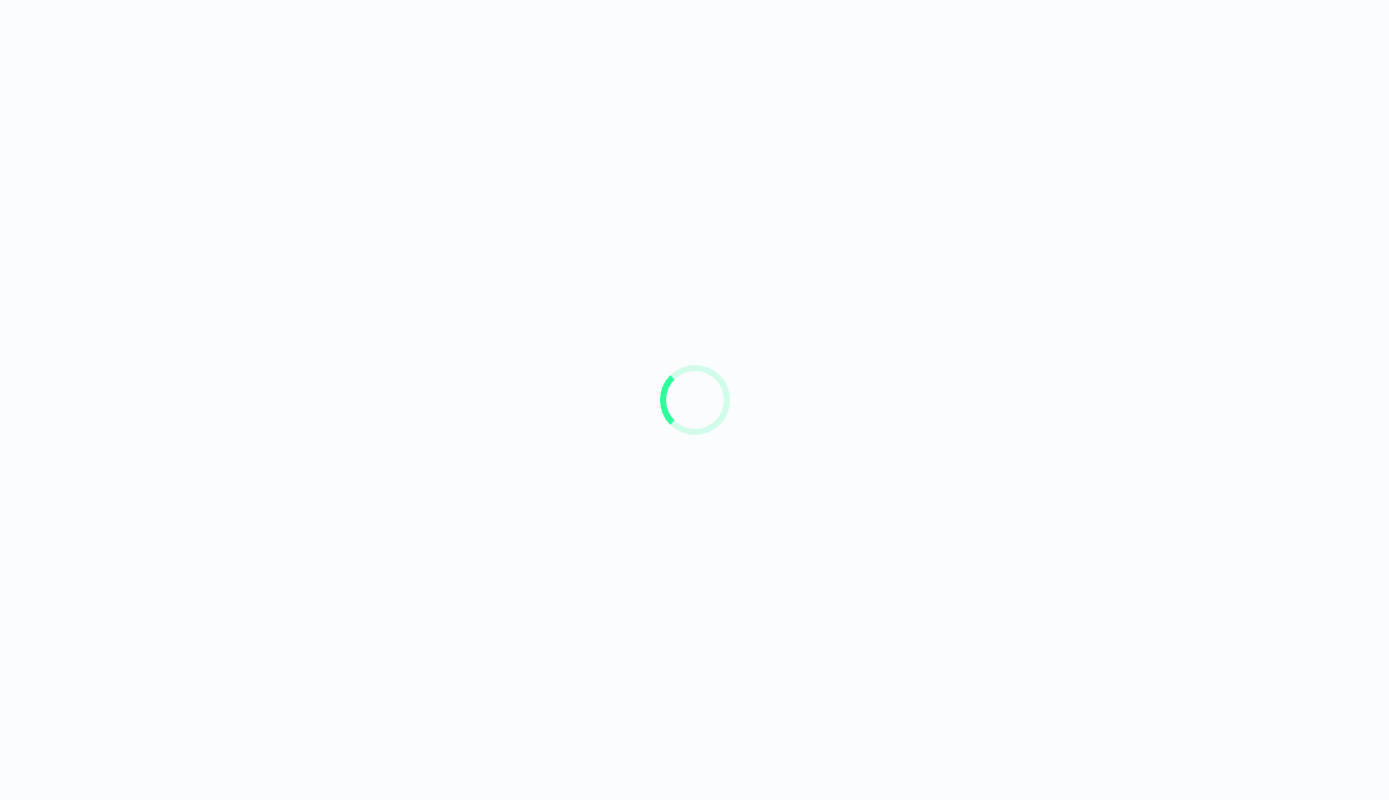 scroll, scrollTop: 0, scrollLeft: 0, axis: both 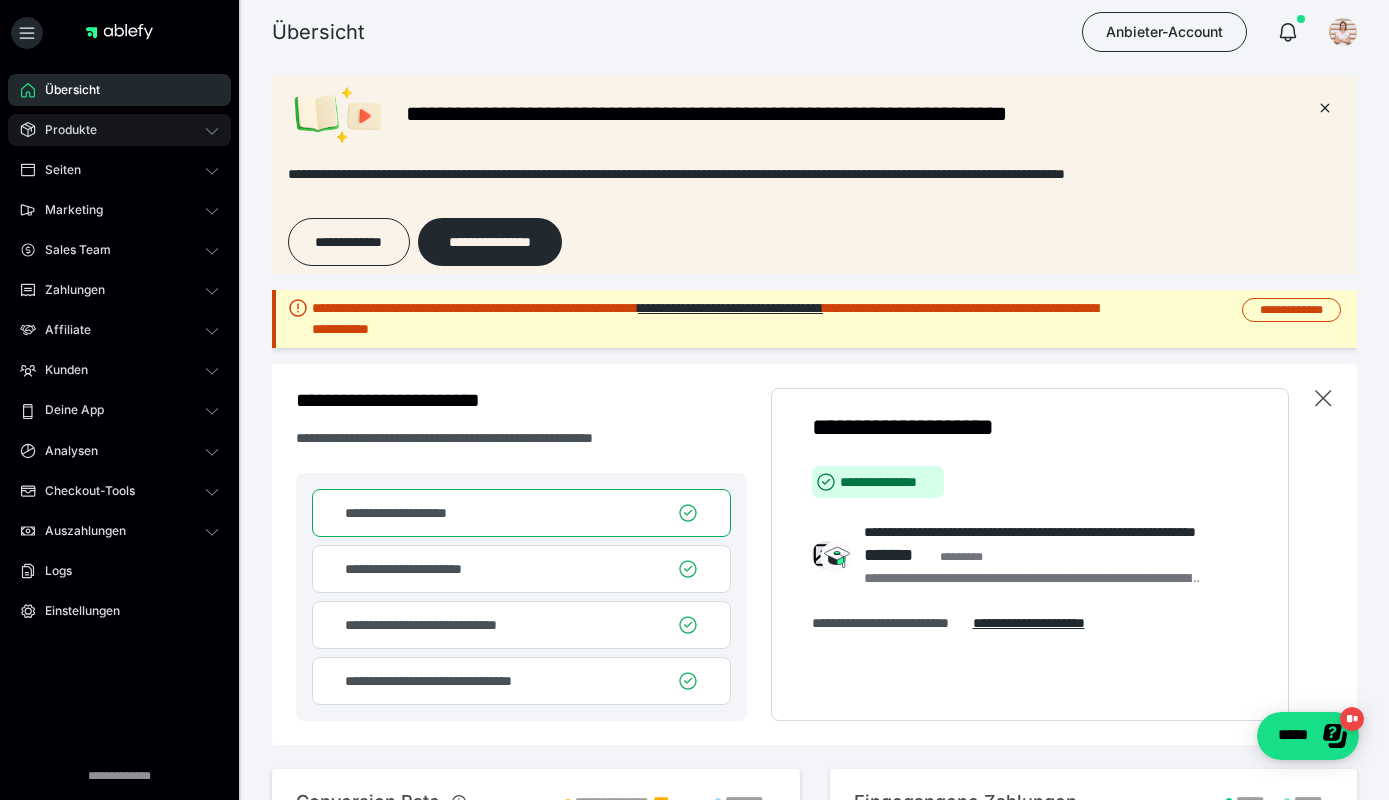 click on "Produkte" at bounding box center [119, 130] 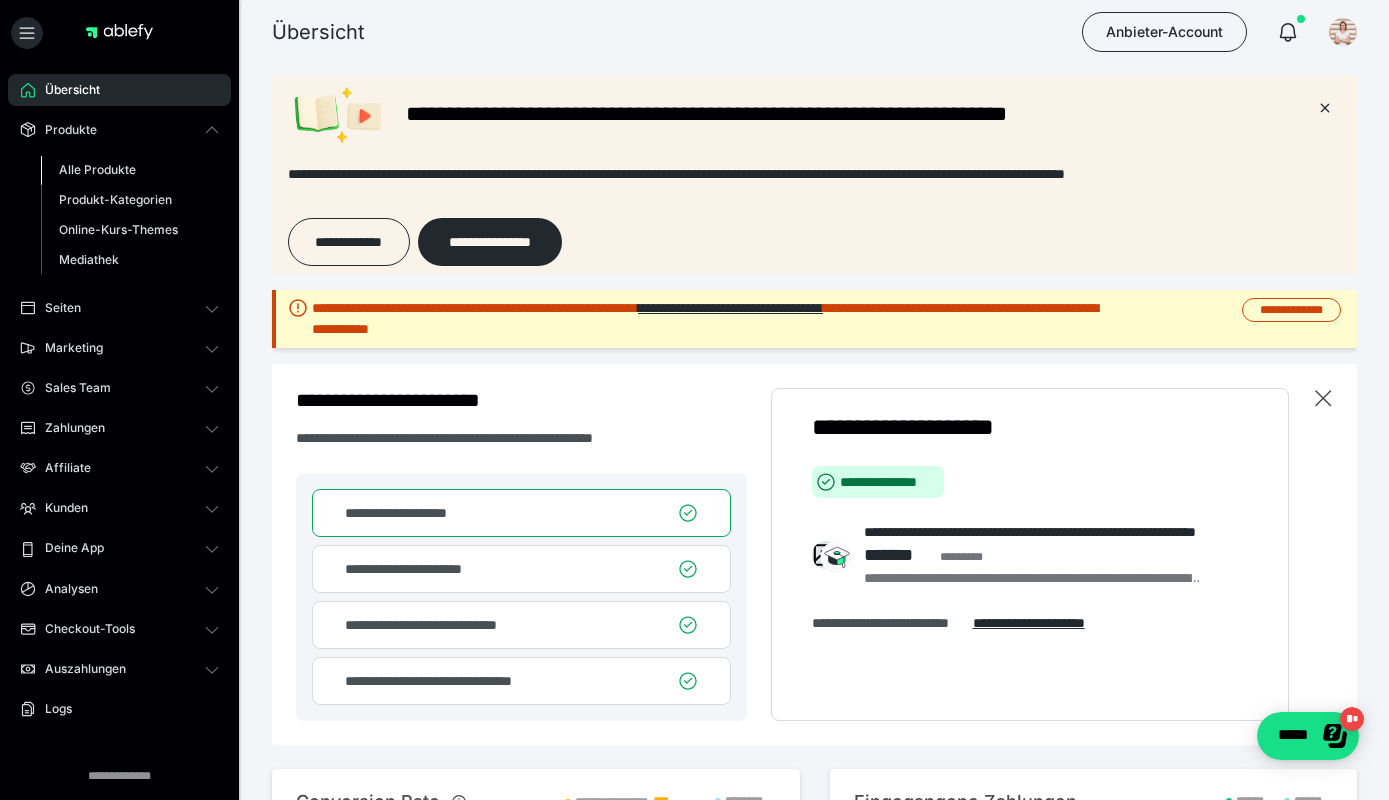 click on "Alle Produkte" at bounding box center [97, 169] 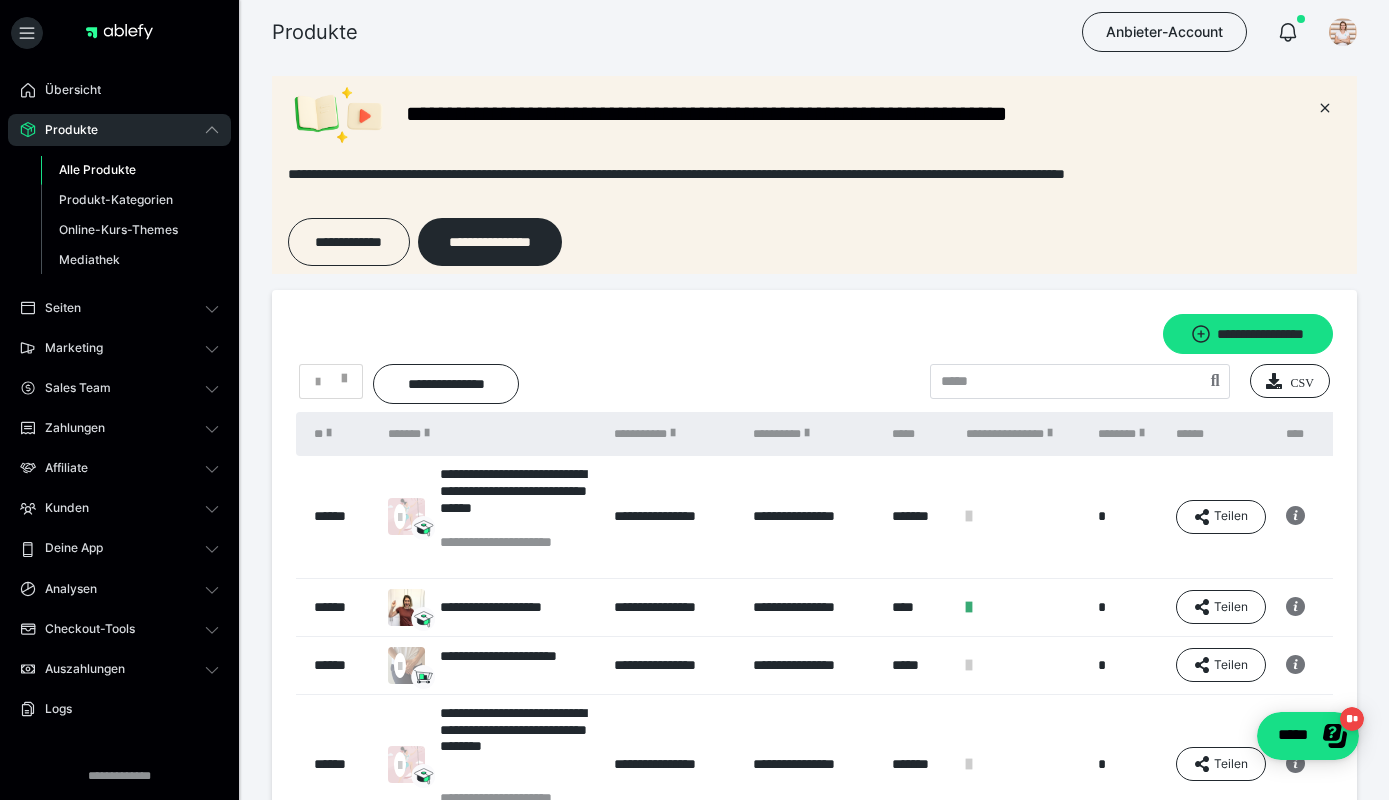 scroll, scrollTop: 0, scrollLeft: 0, axis: both 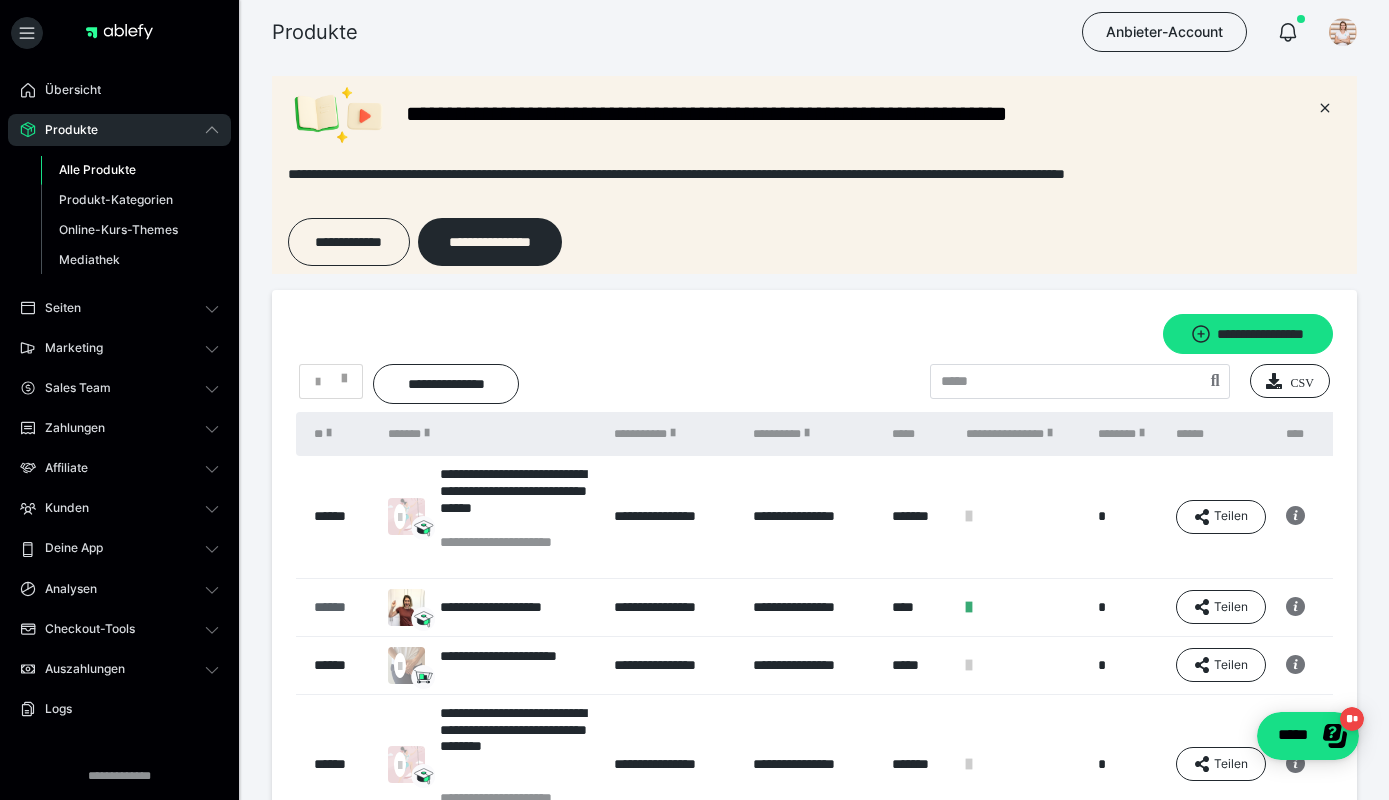 click on "******" at bounding box center [341, 607] 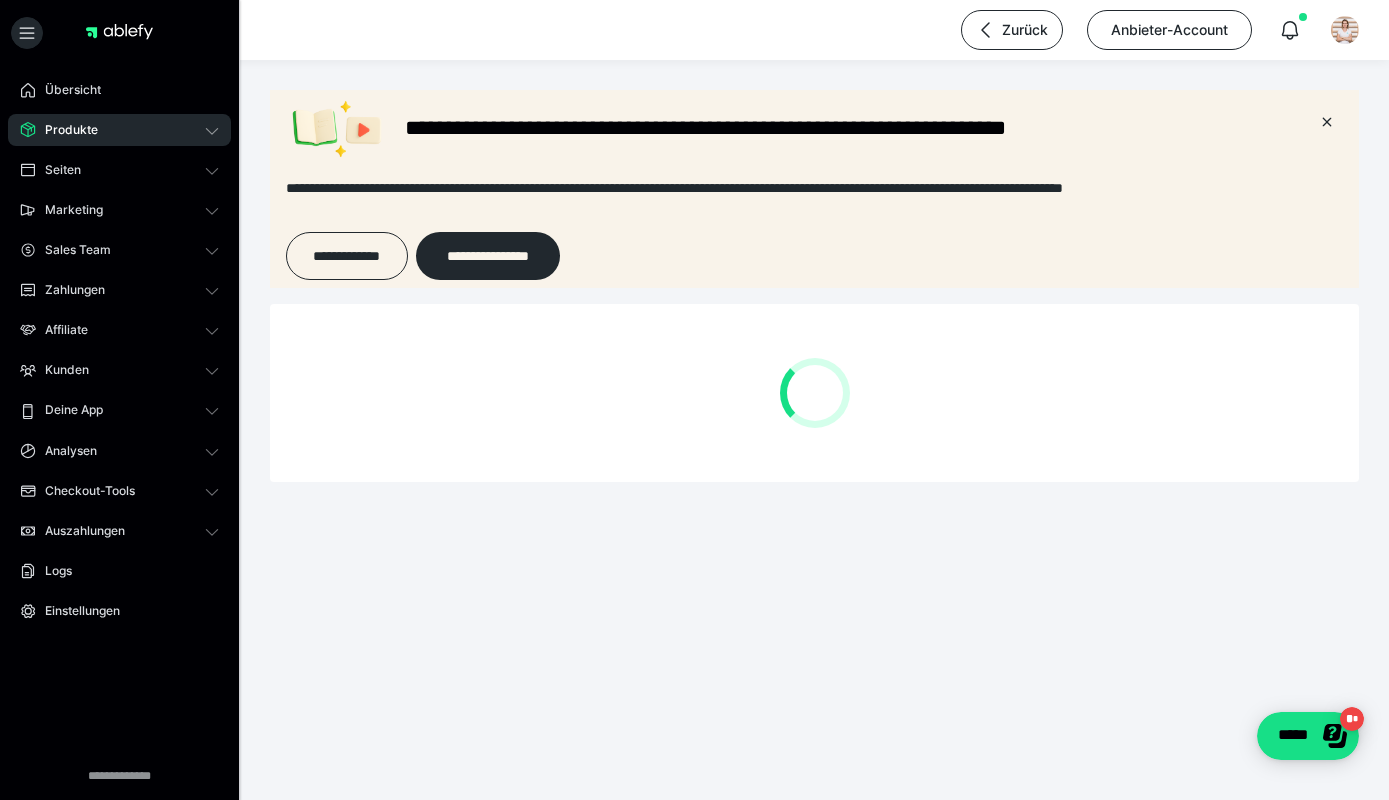 scroll, scrollTop: 0, scrollLeft: 0, axis: both 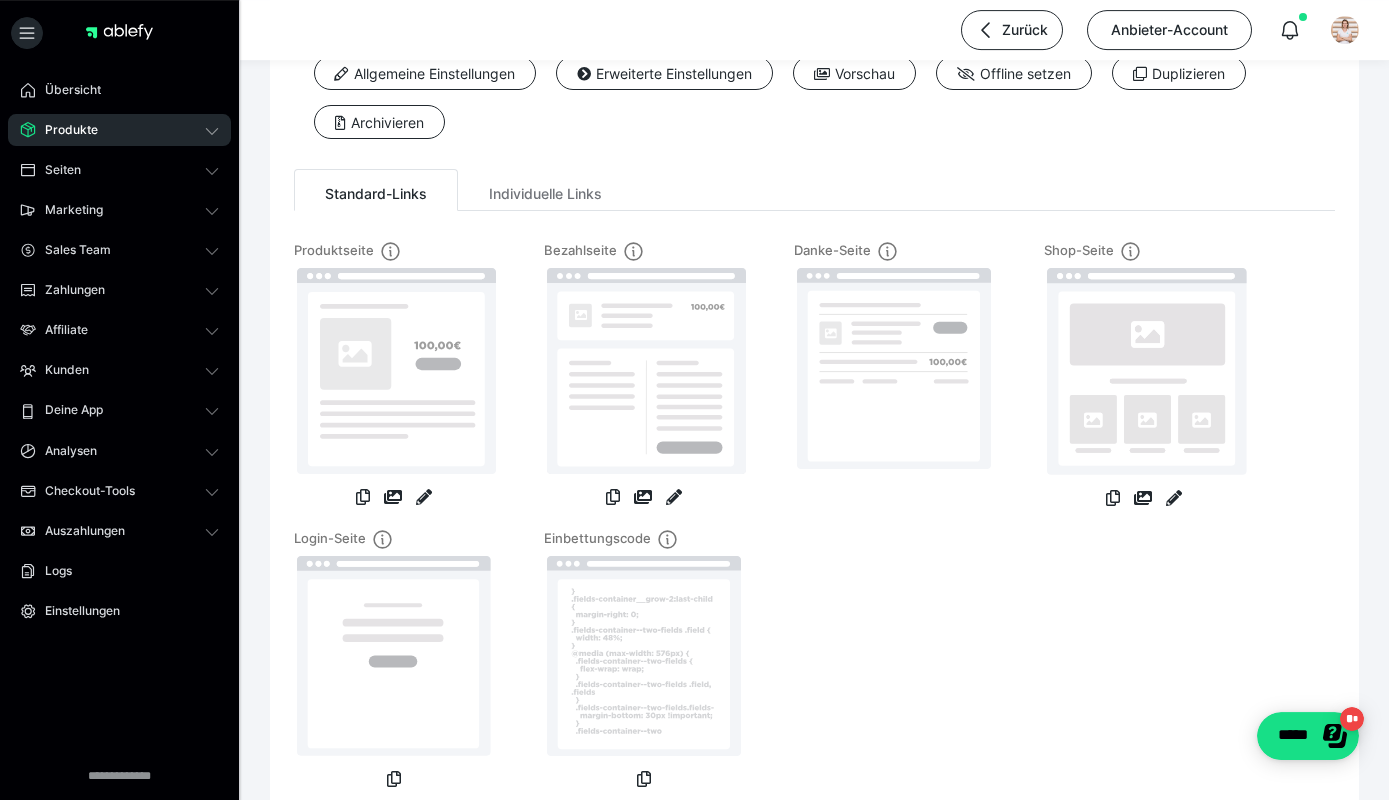 click on "Zurück Anbieter-Account" at bounding box center (694, 30) 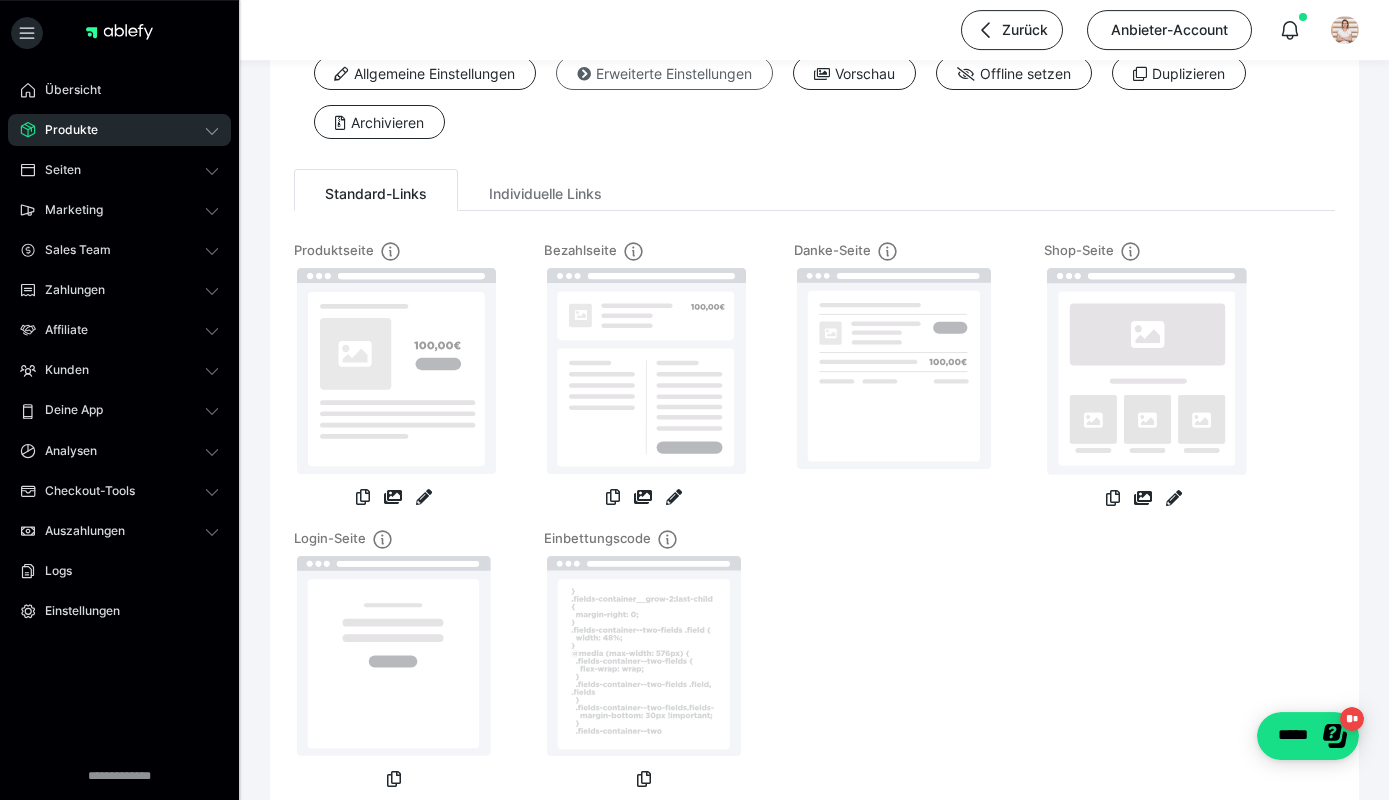 click on "Erweiterte Einstellungen" at bounding box center (664, 73) 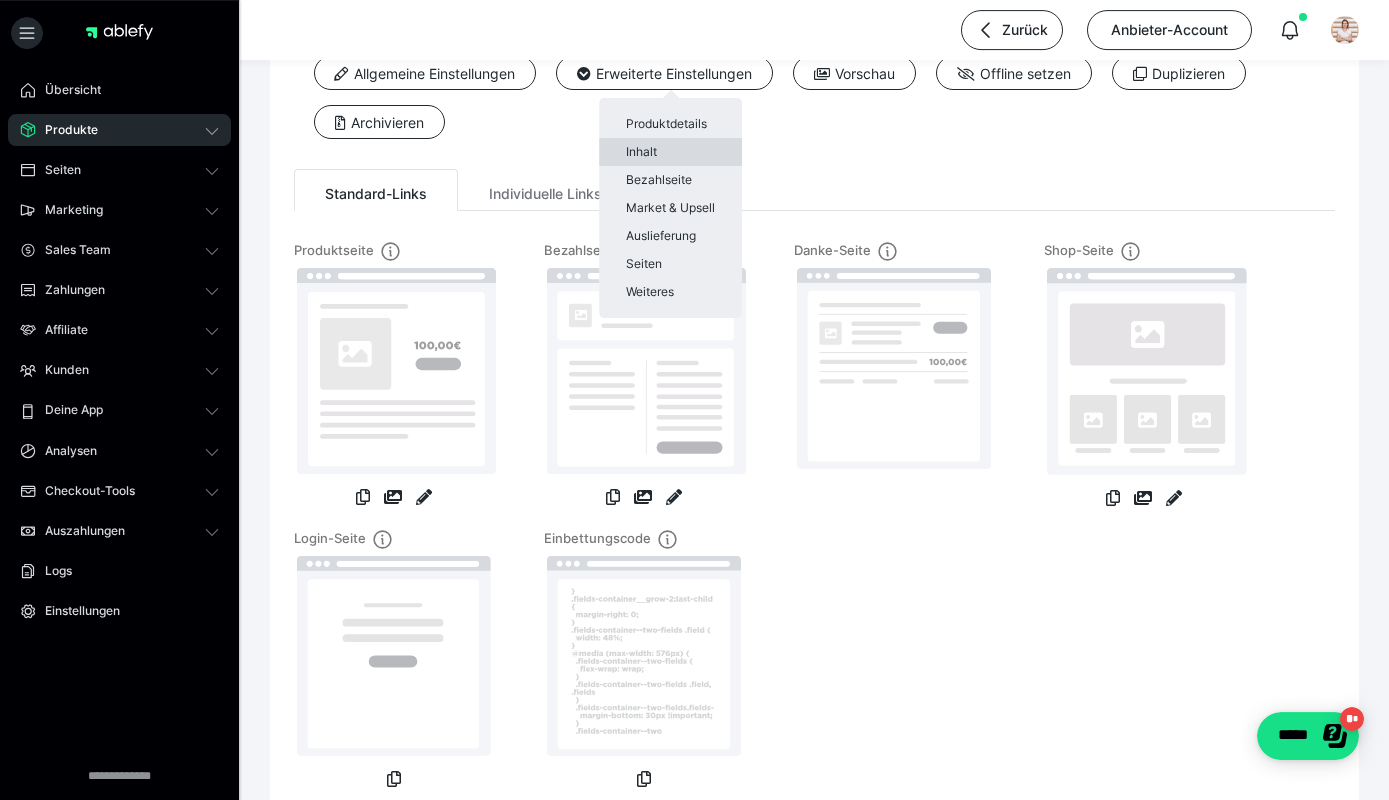 click on "Inhalt" at bounding box center (670, 152) 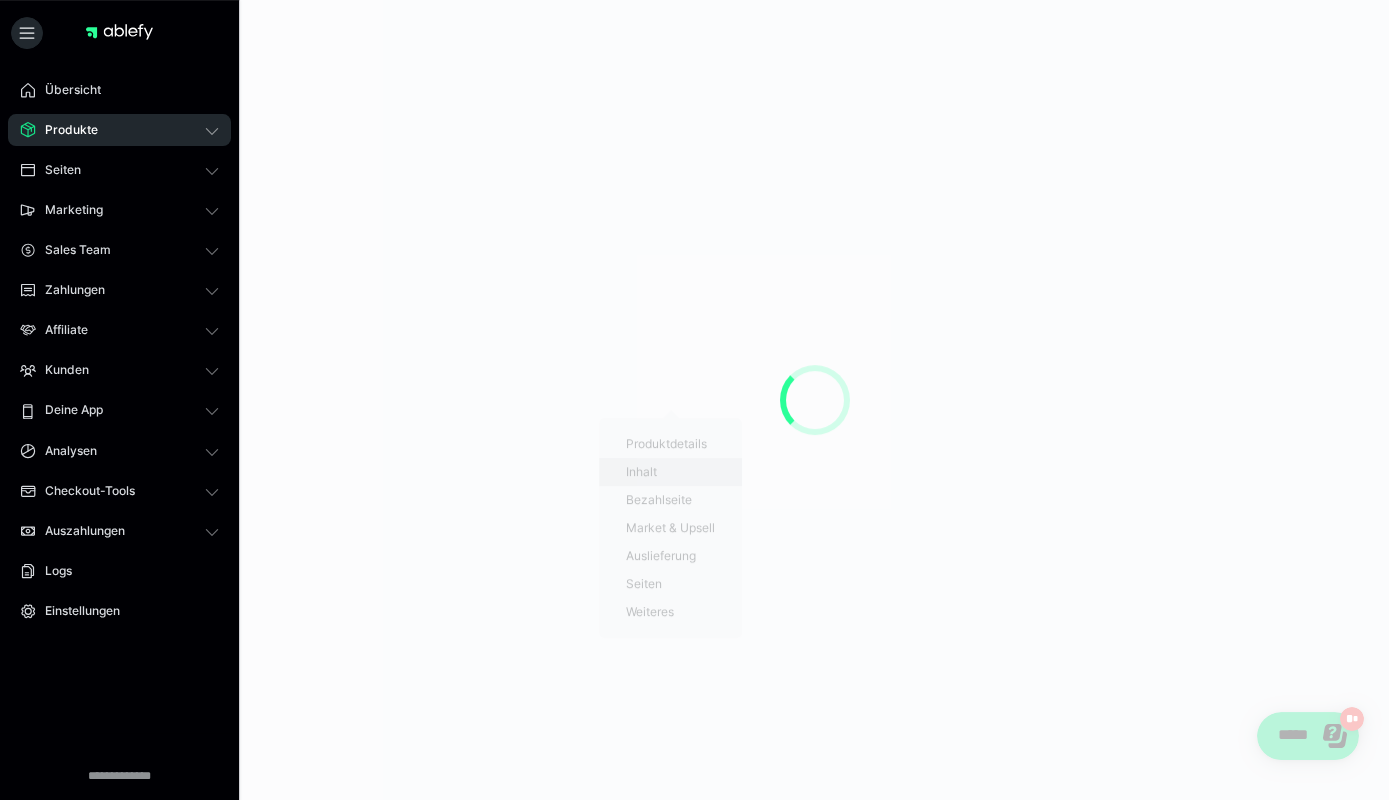 scroll, scrollTop: 0, scrollLeft: 0, axis: both 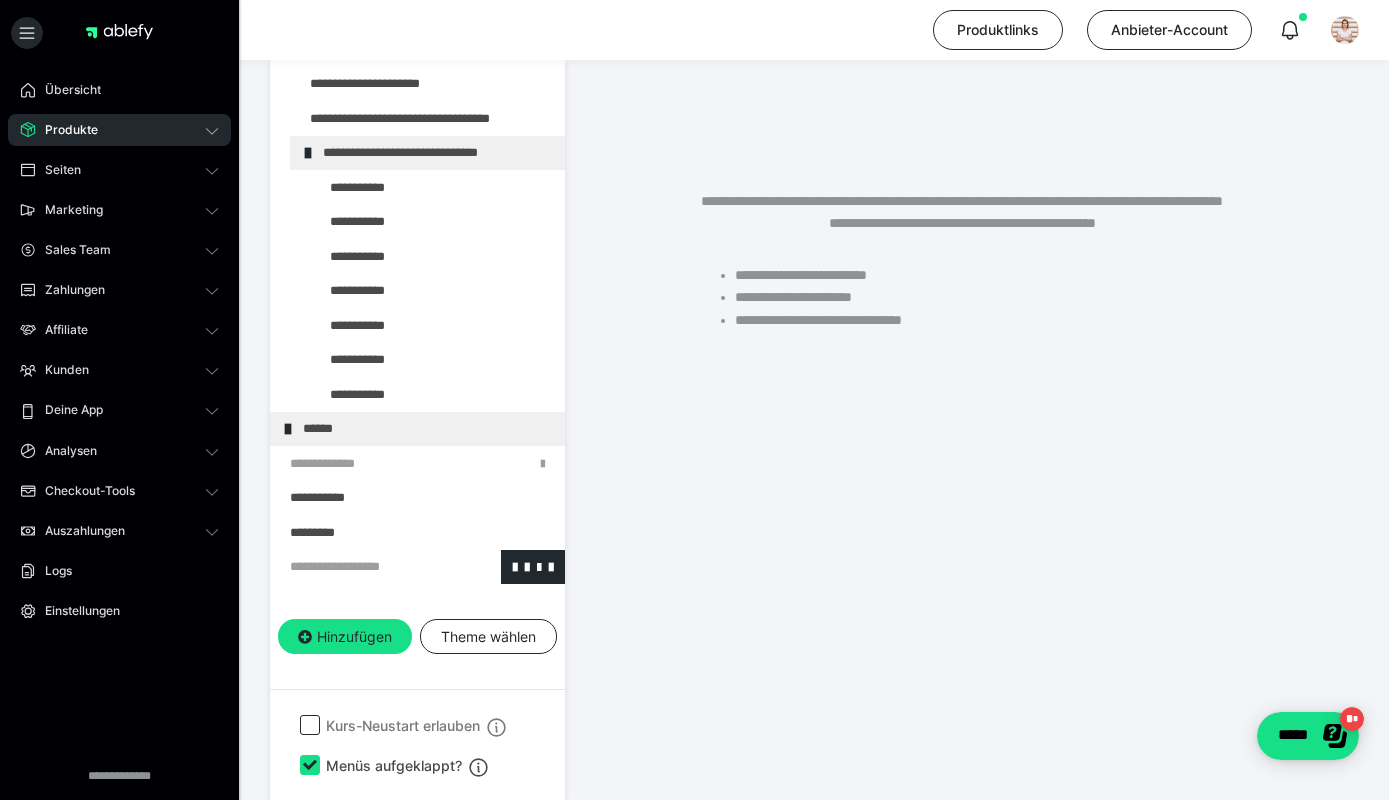 click at bounding box center [365, 567] 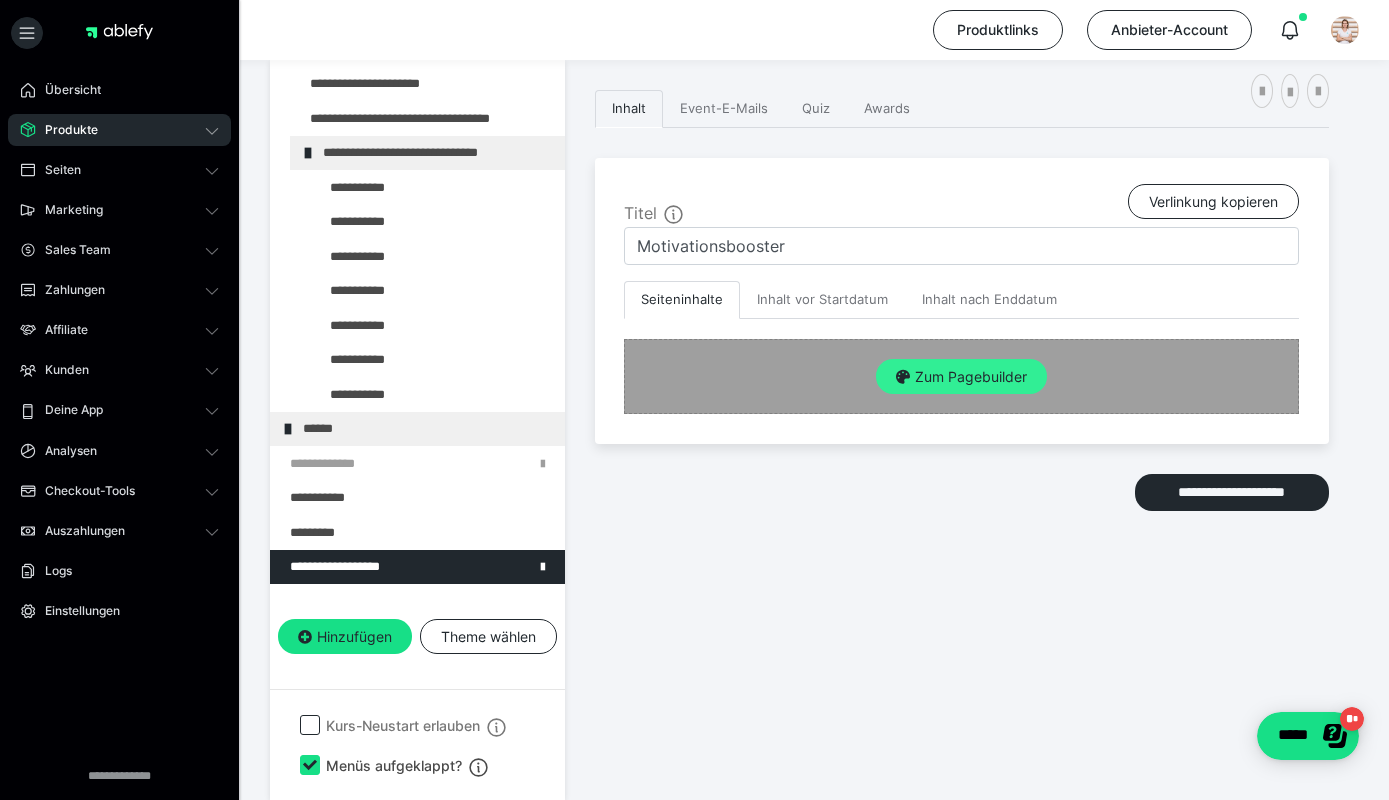 click on "Zum Pagebuilder" at bounding box center [961, 377] 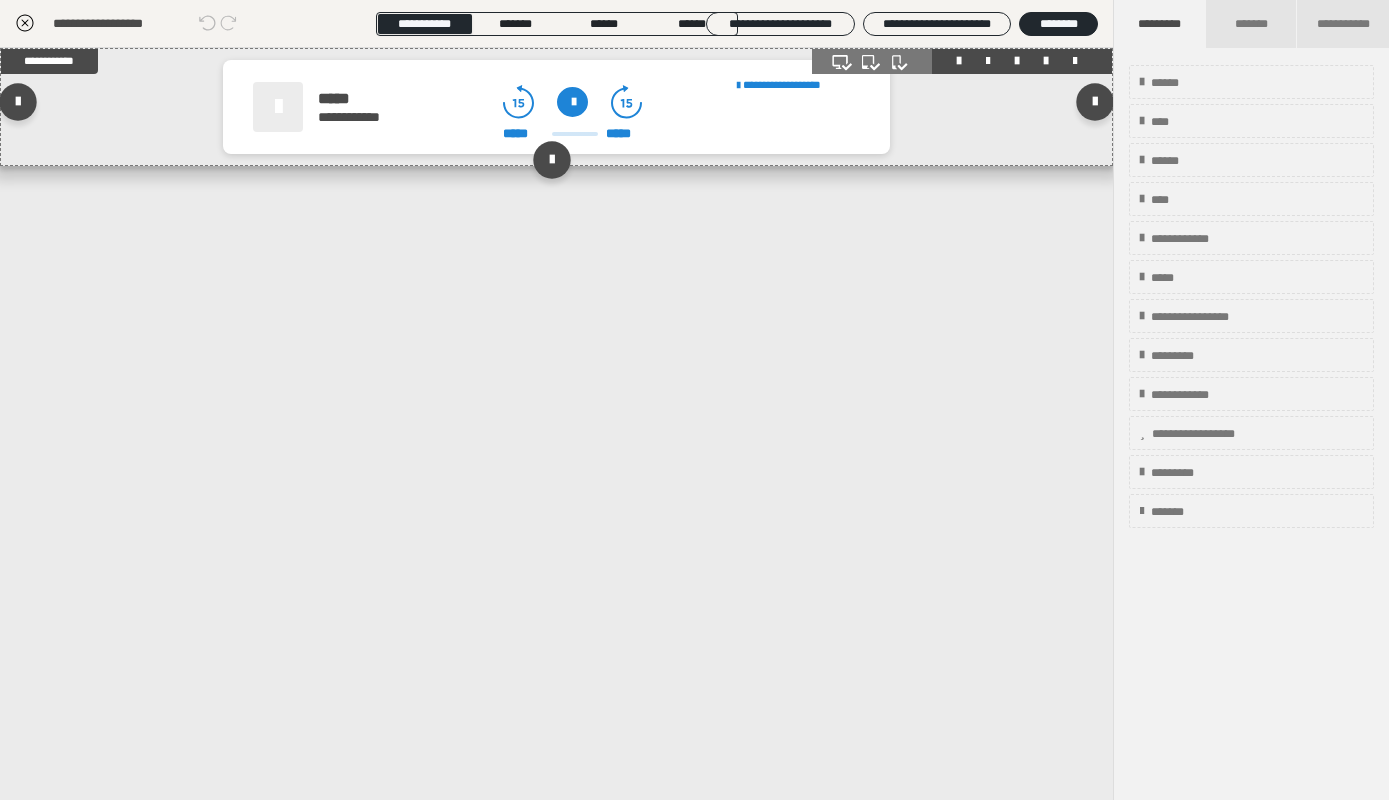 click on "**********" at bounding box center [589, 109] 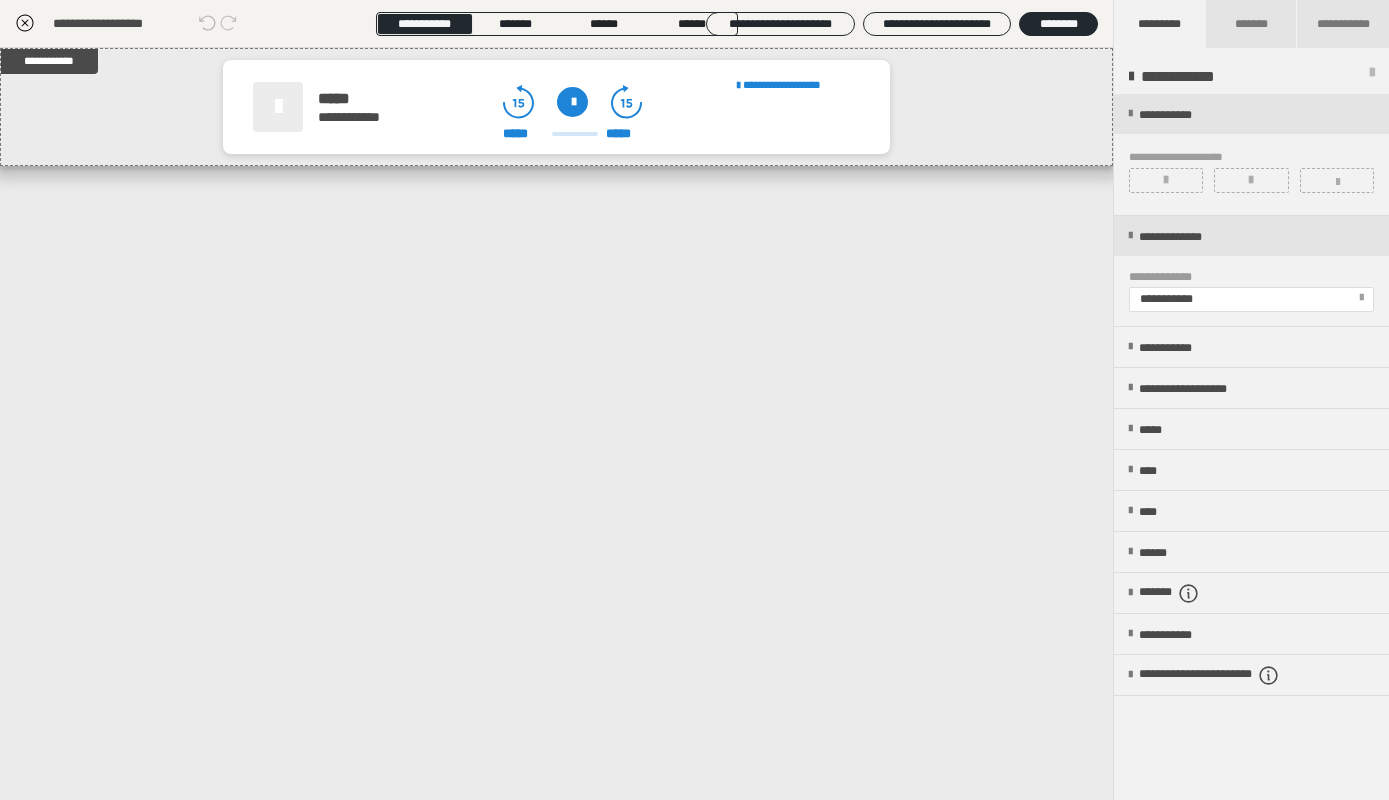 click at bounding box center (1166, 180) 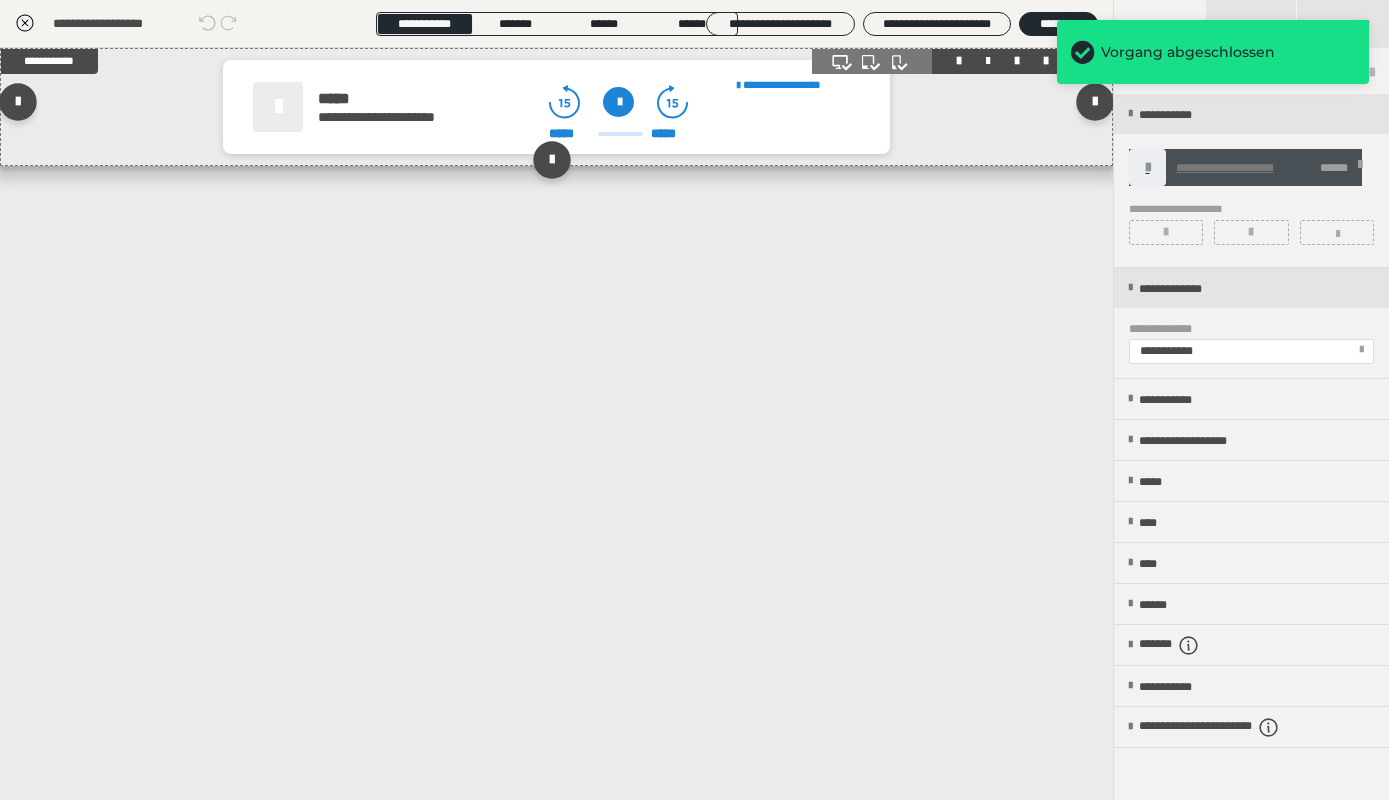 click at bounding box center [278, 107] 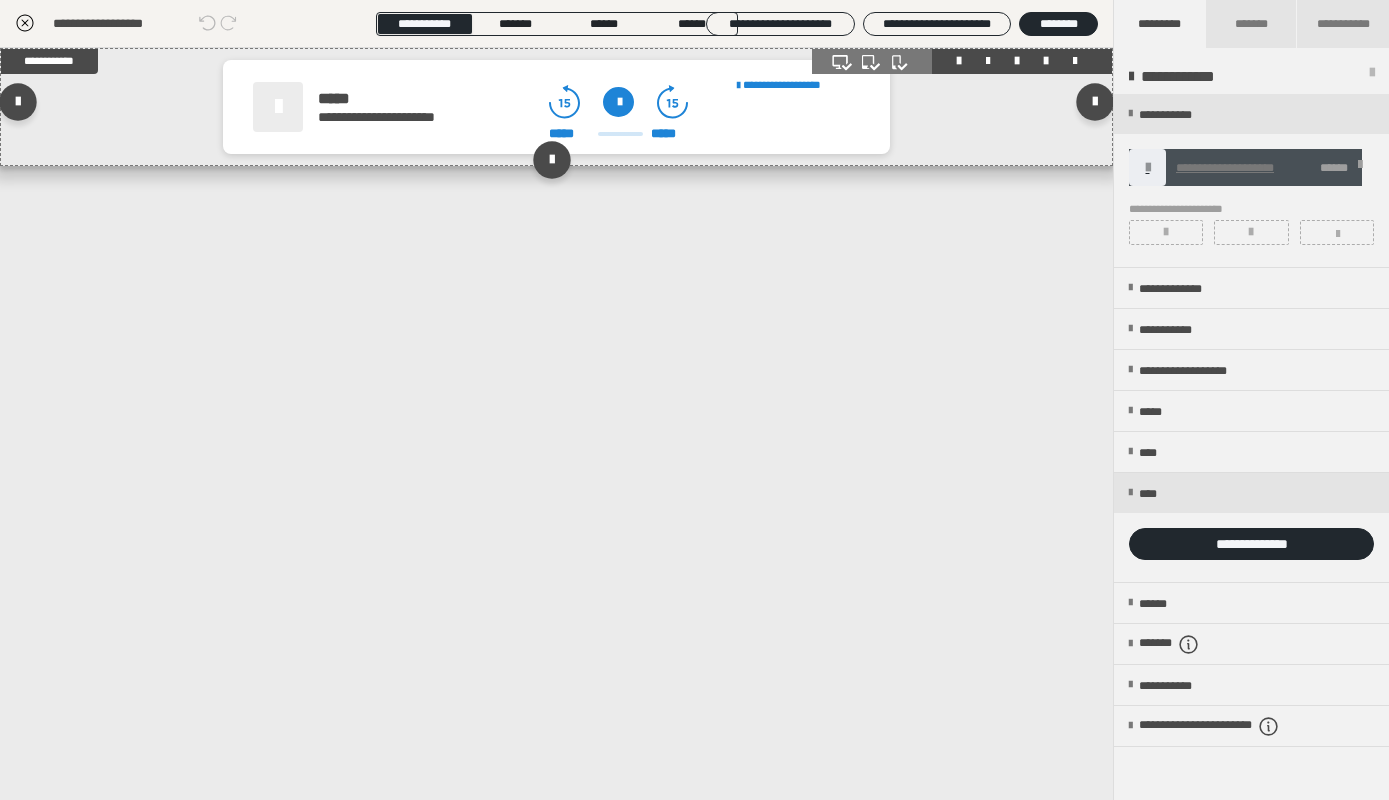 click at bounding box center (618, 102) 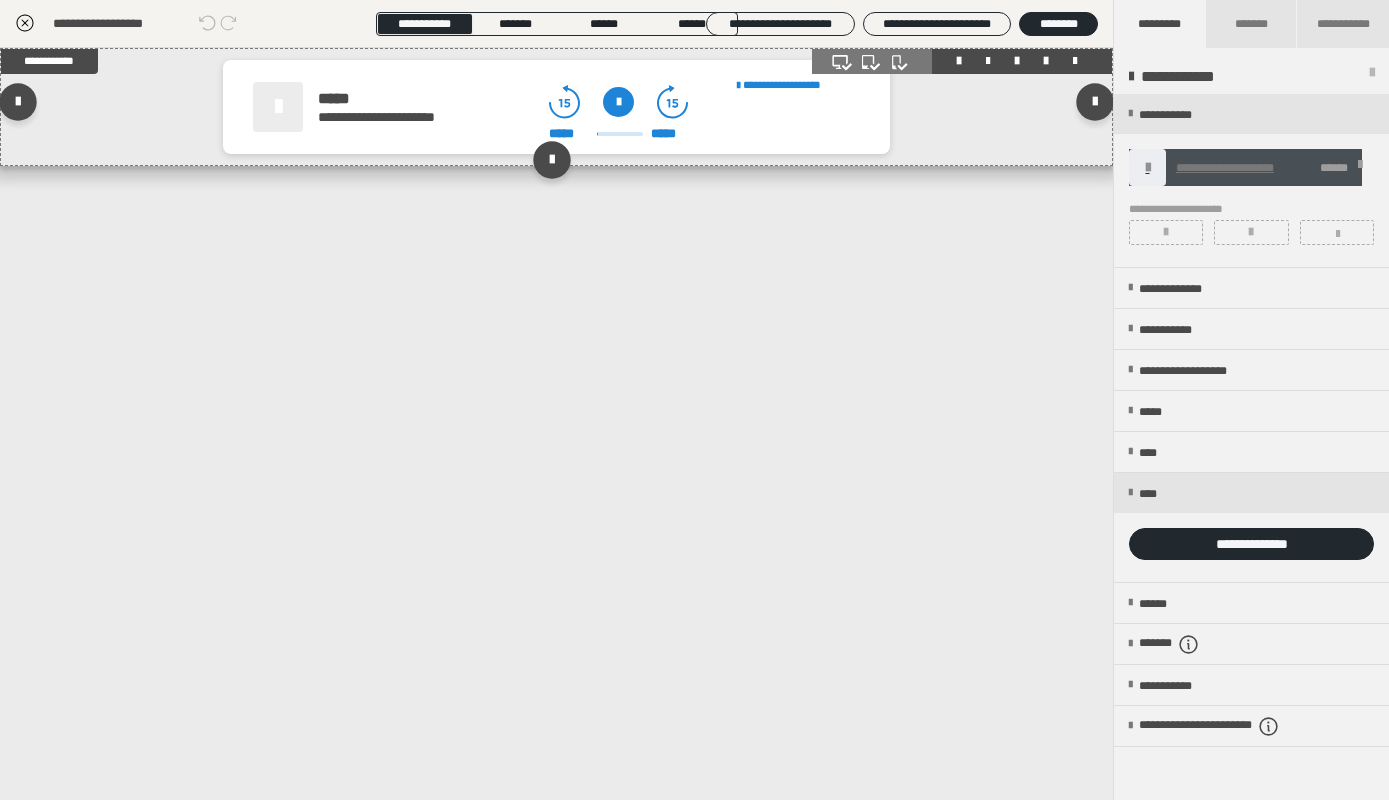 click 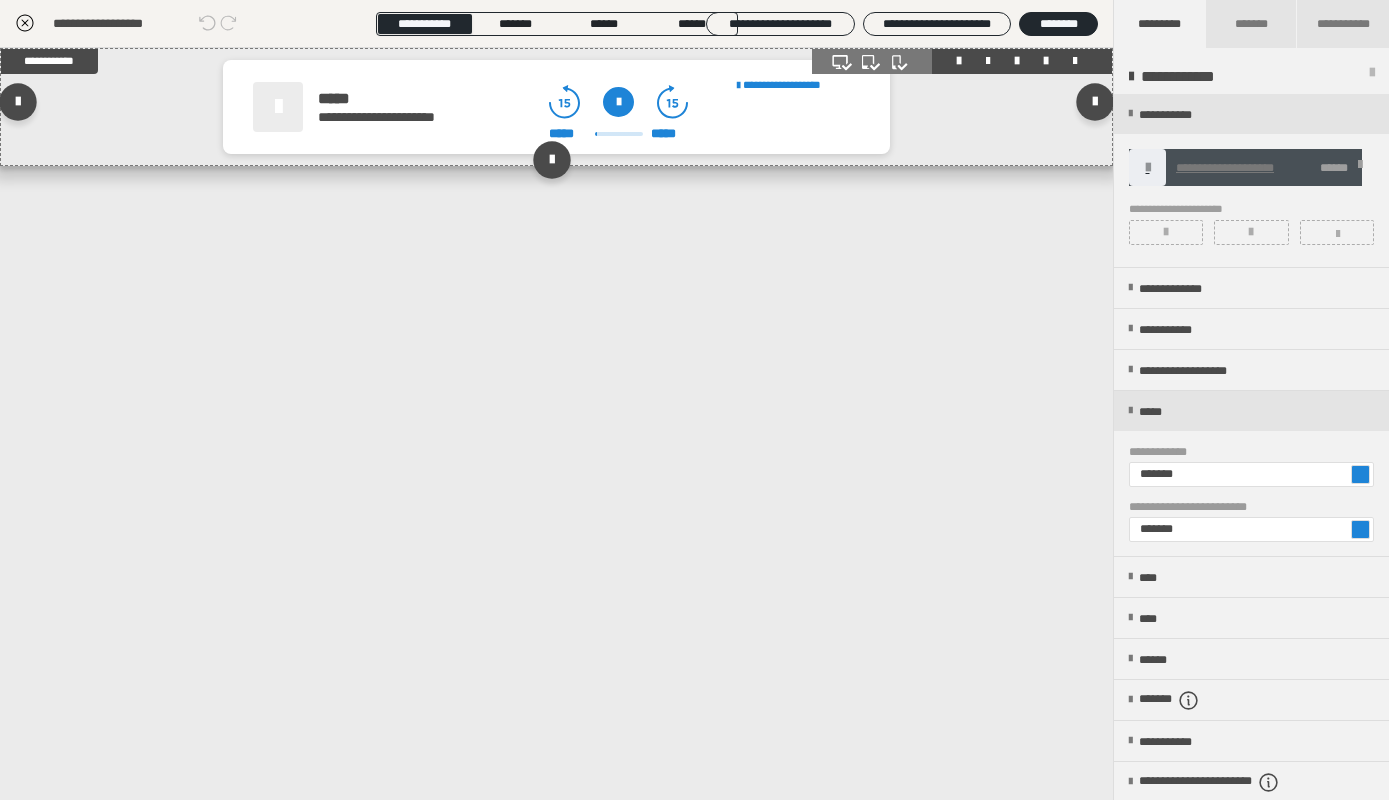 click at bounding box center (618, 102) 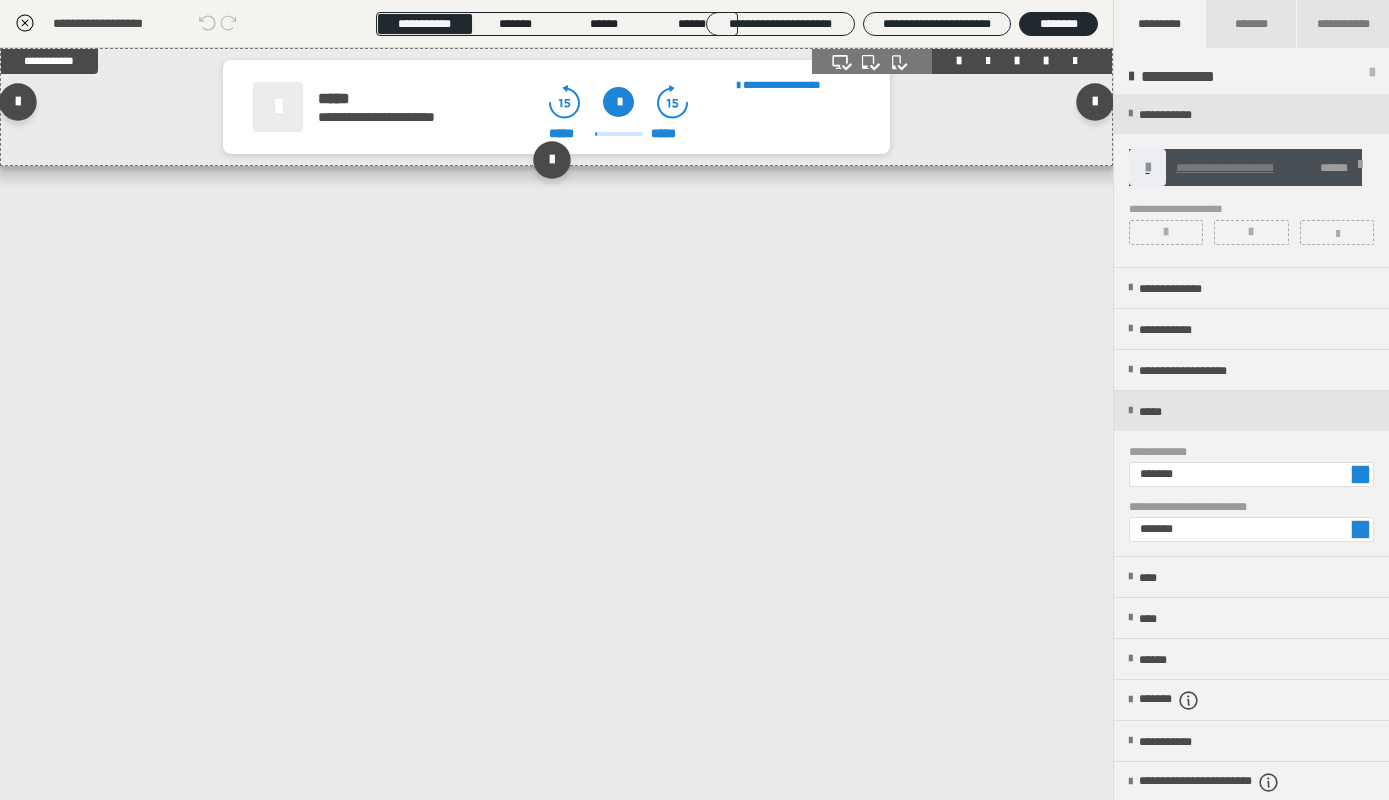 click on "**********" at bounding box center [556, 107] 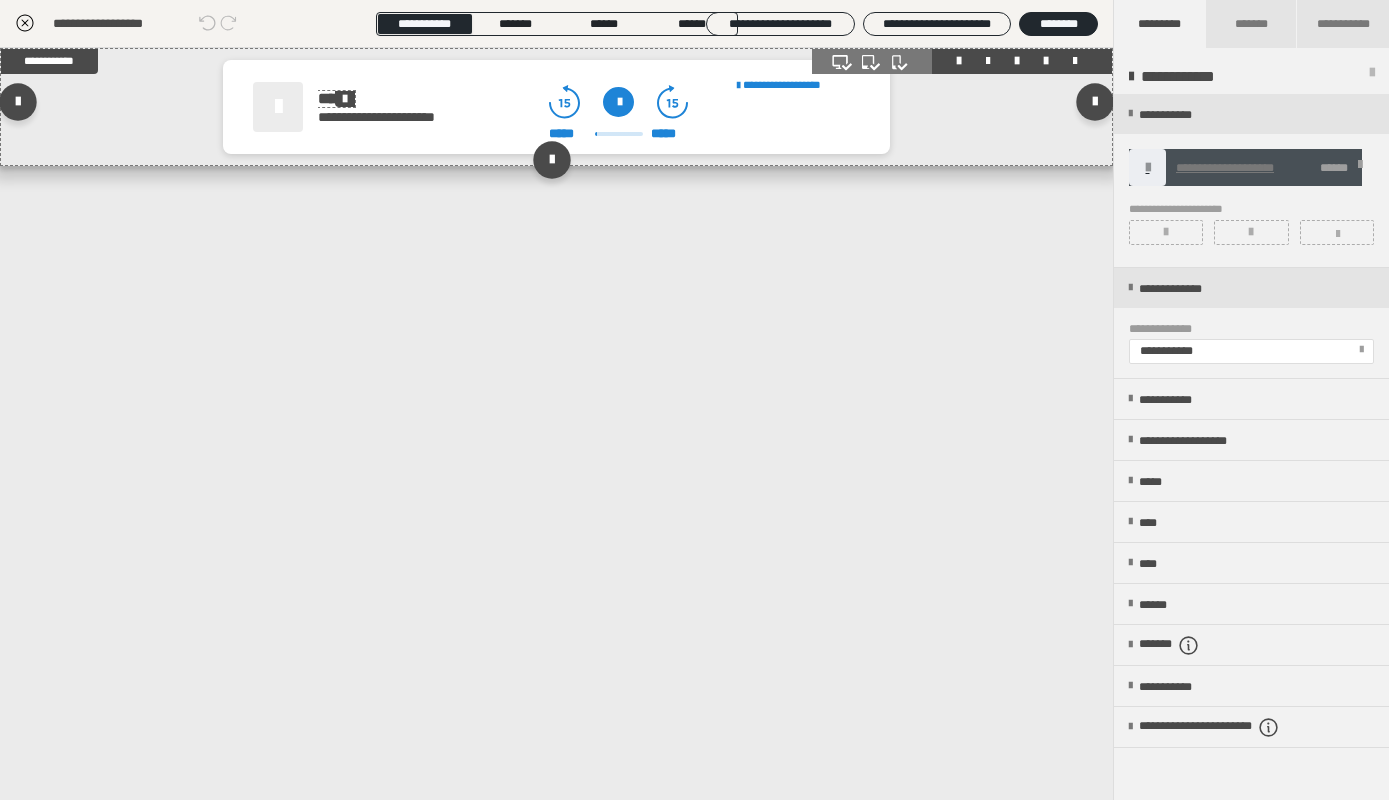 click at bounding box center [345, 99] 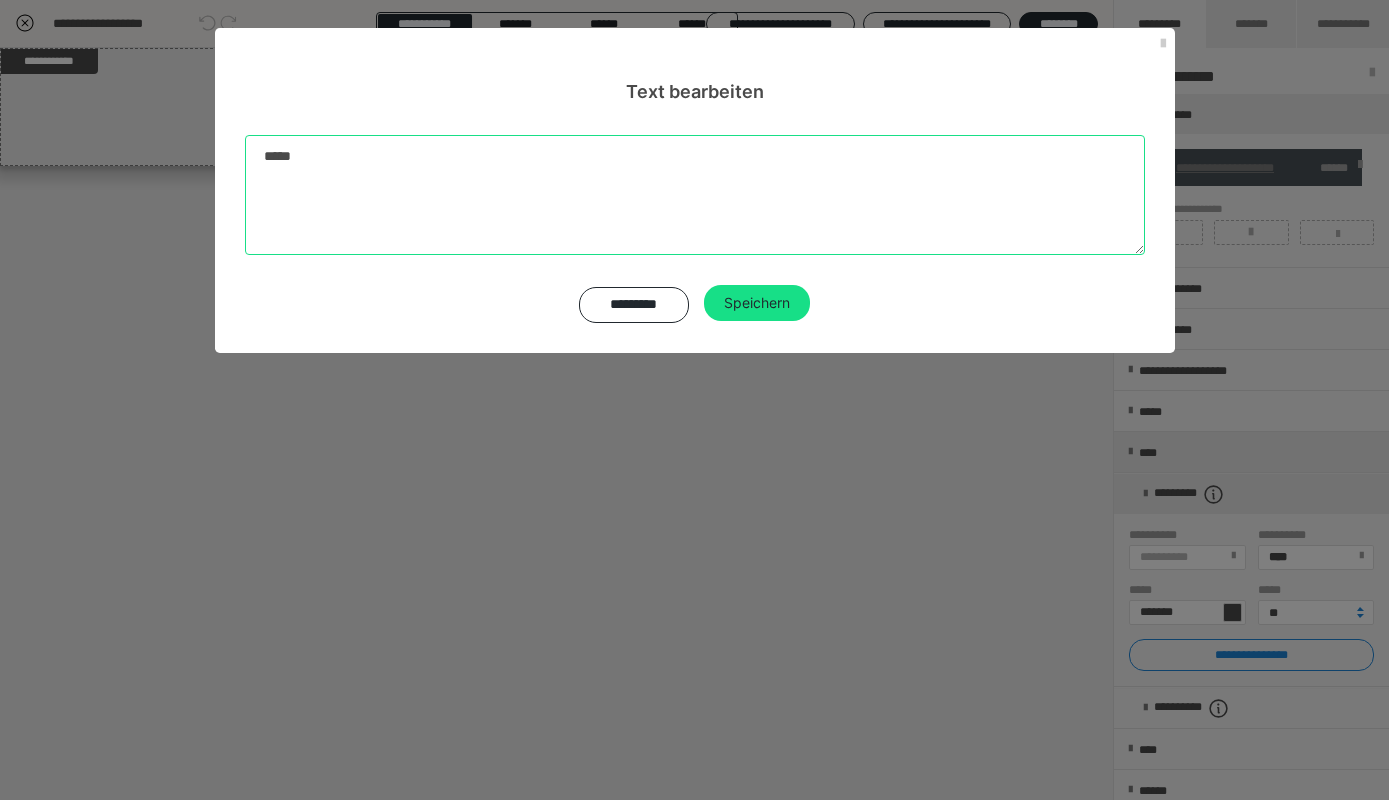 drag, startPoint x: 356, startPoint y: 150, endPoint x: 101, endPoint y: 164, distance: 255.38402 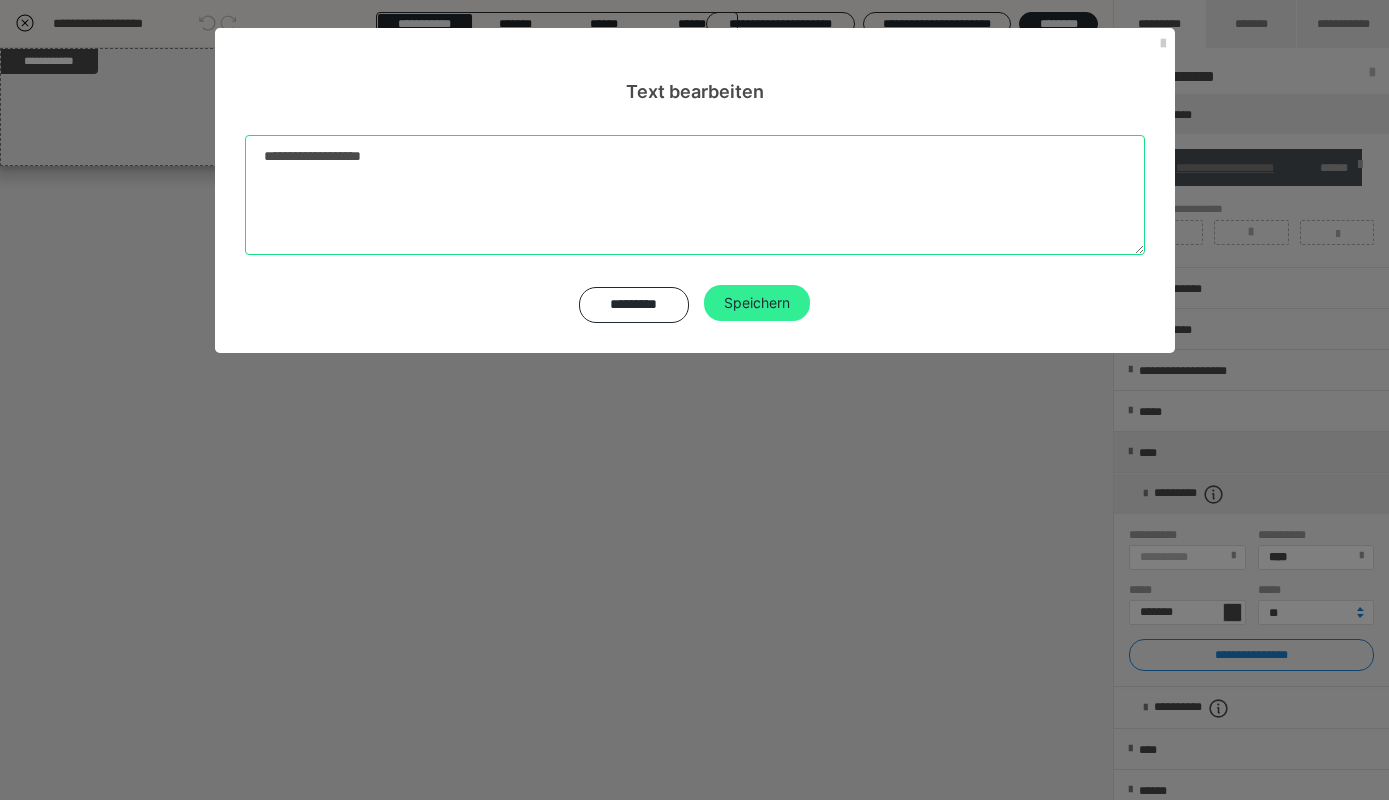 type on "**********" 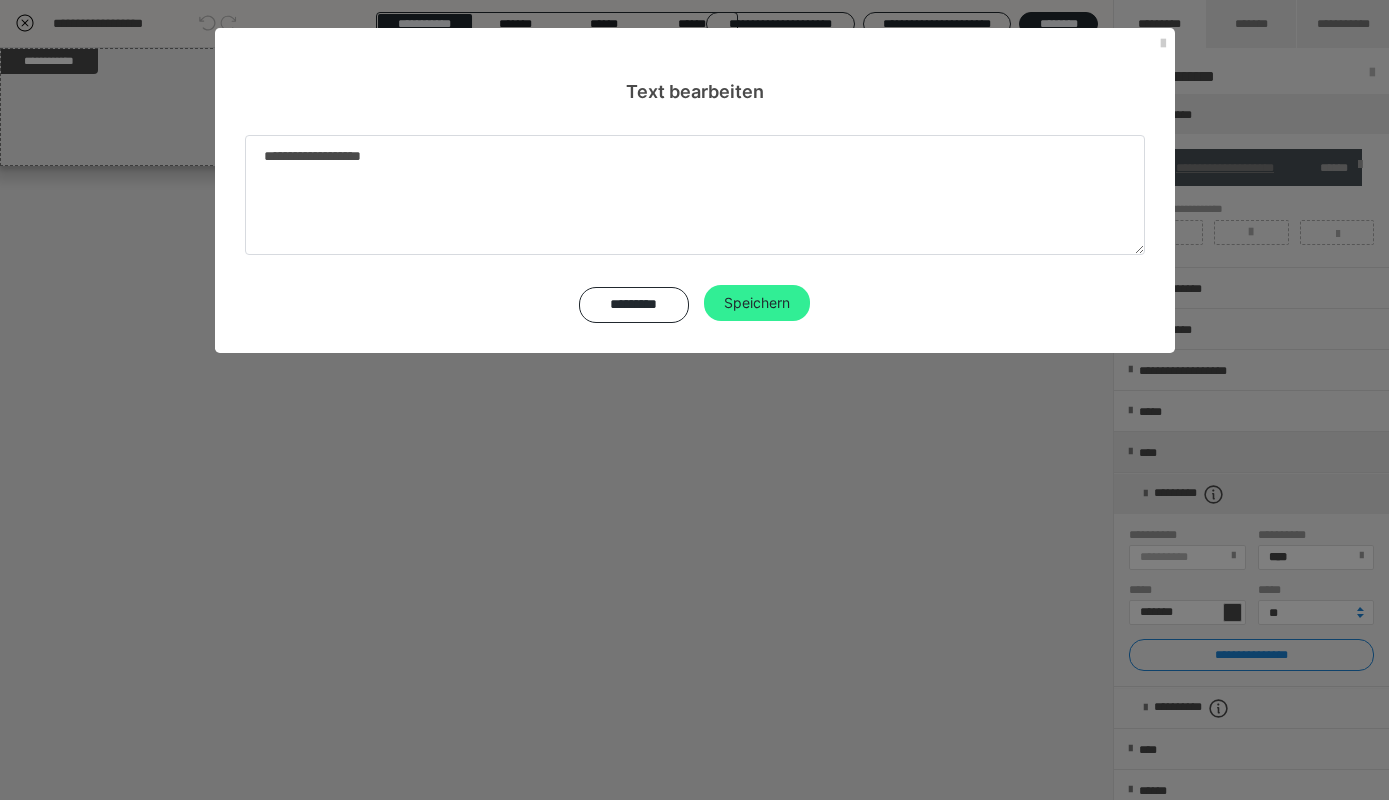 click on "Speichern" at bounding box center [757, 303] 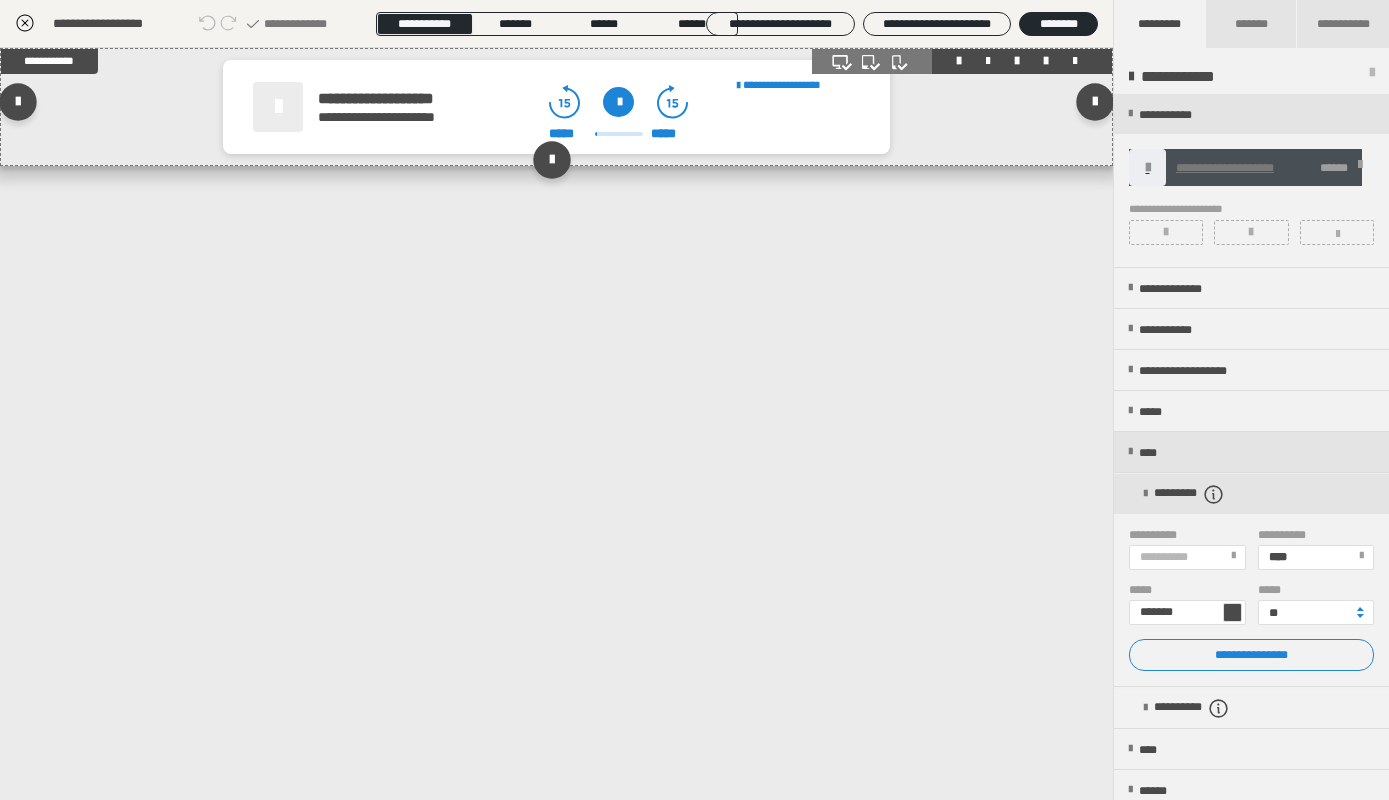 click at bounding box center [278, 107] 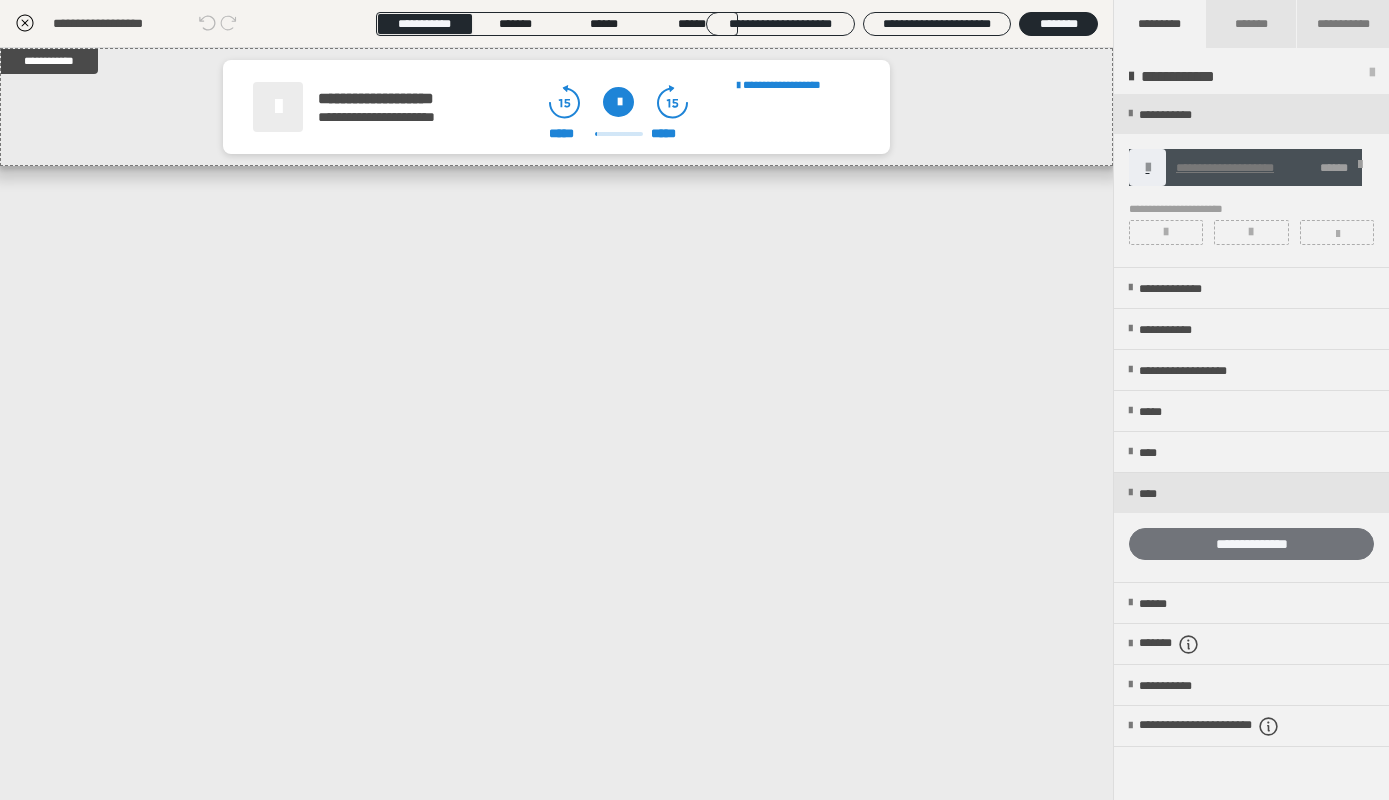 click on "**********" at bounding box center (1251, 544) 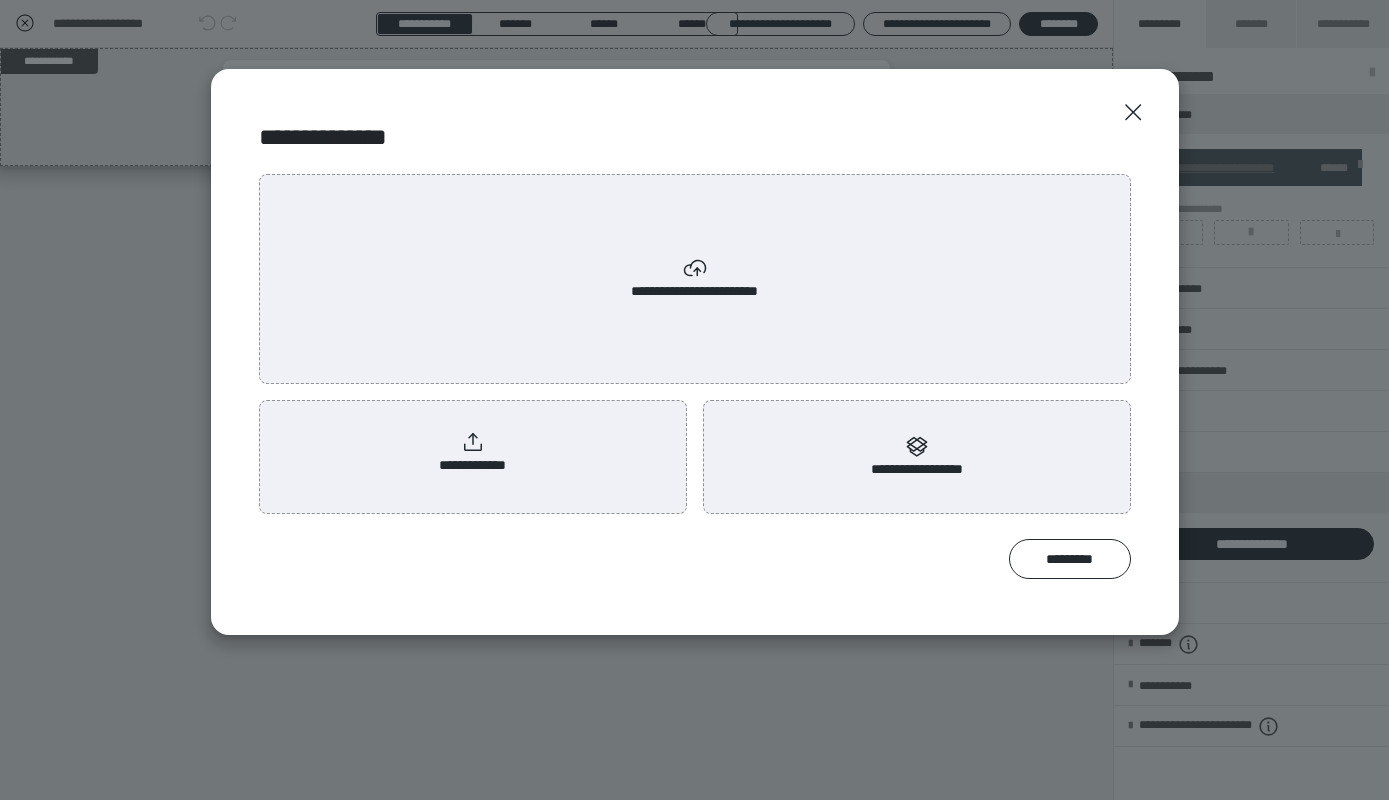 click on "**********" at bounding box center (695, 279) 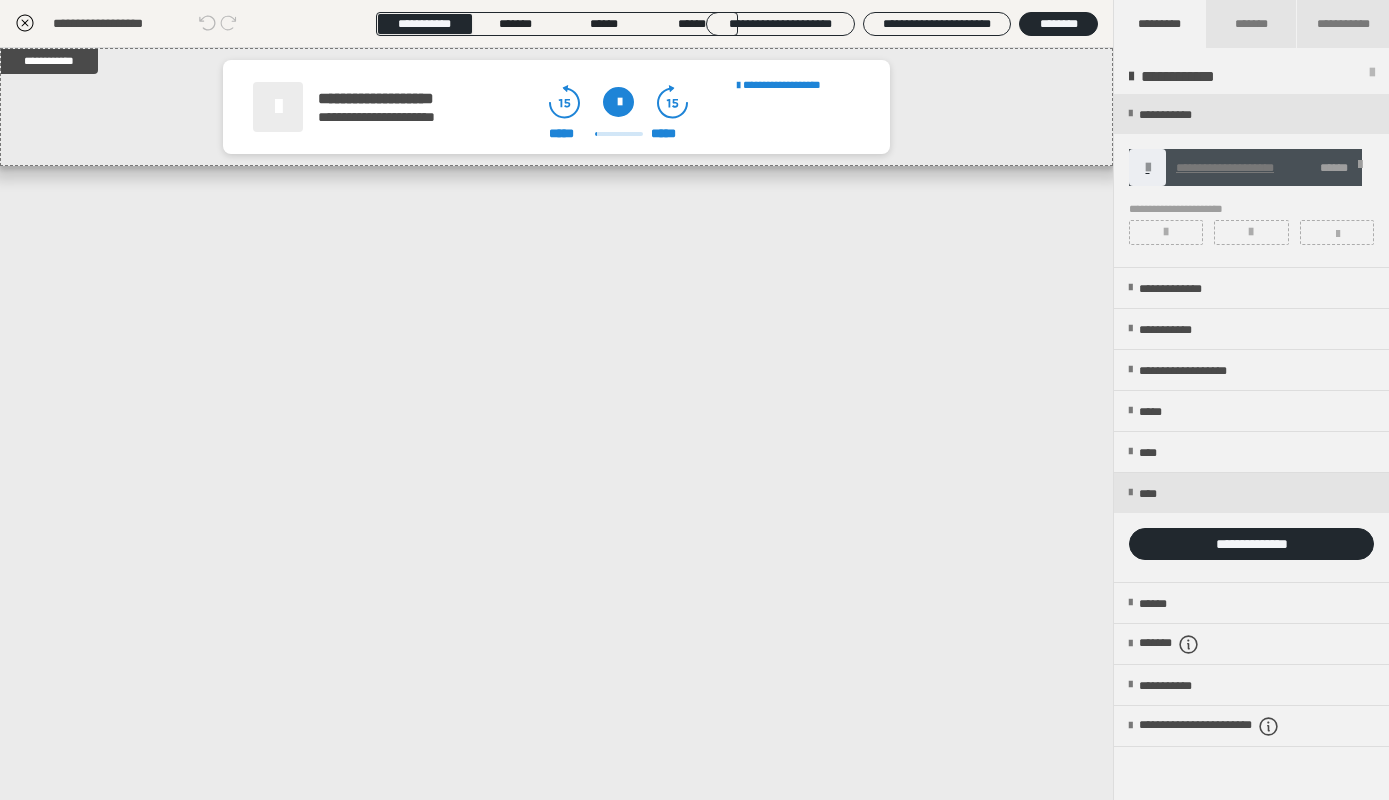 scroll, scrollTop: 0, scrollLeft: 0, axis: both 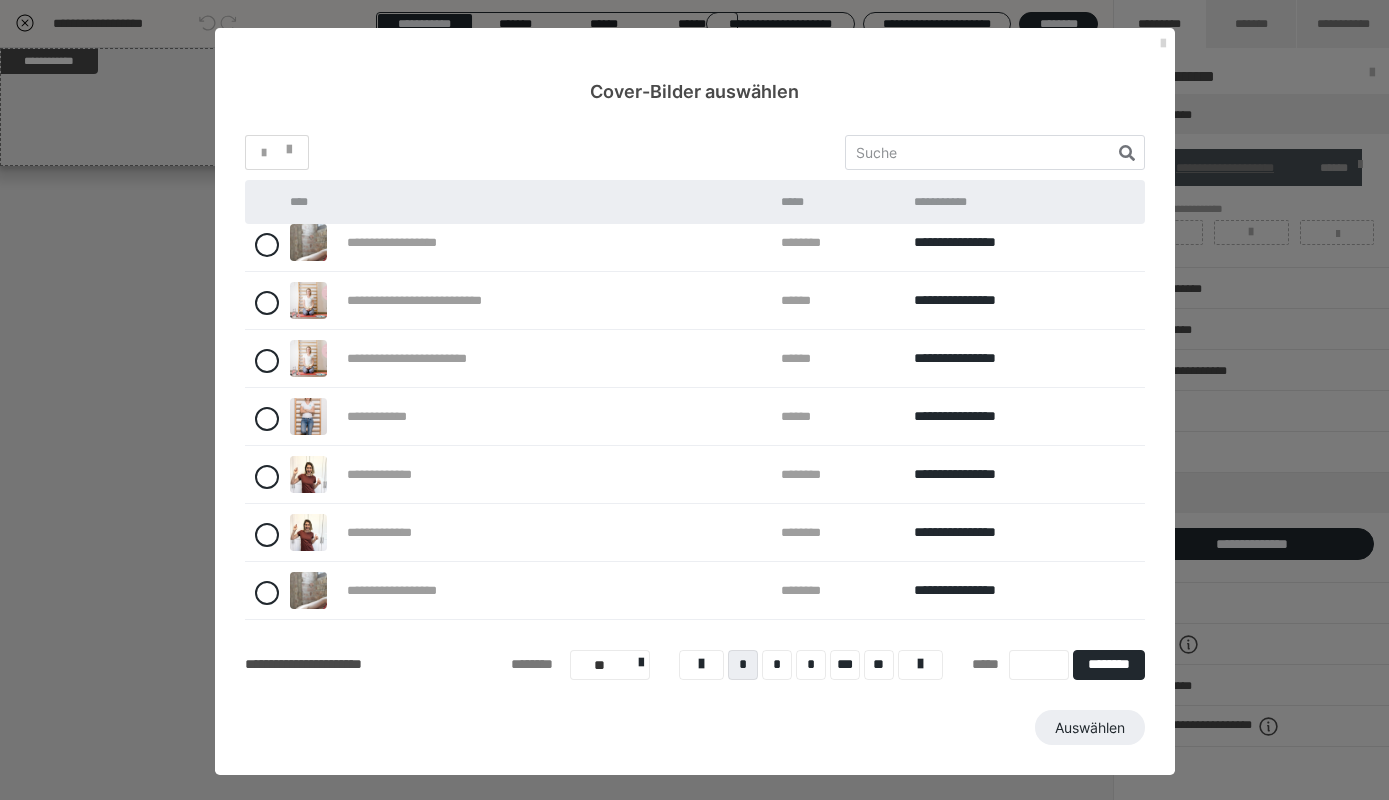 click at bounding box center [1163, 44] 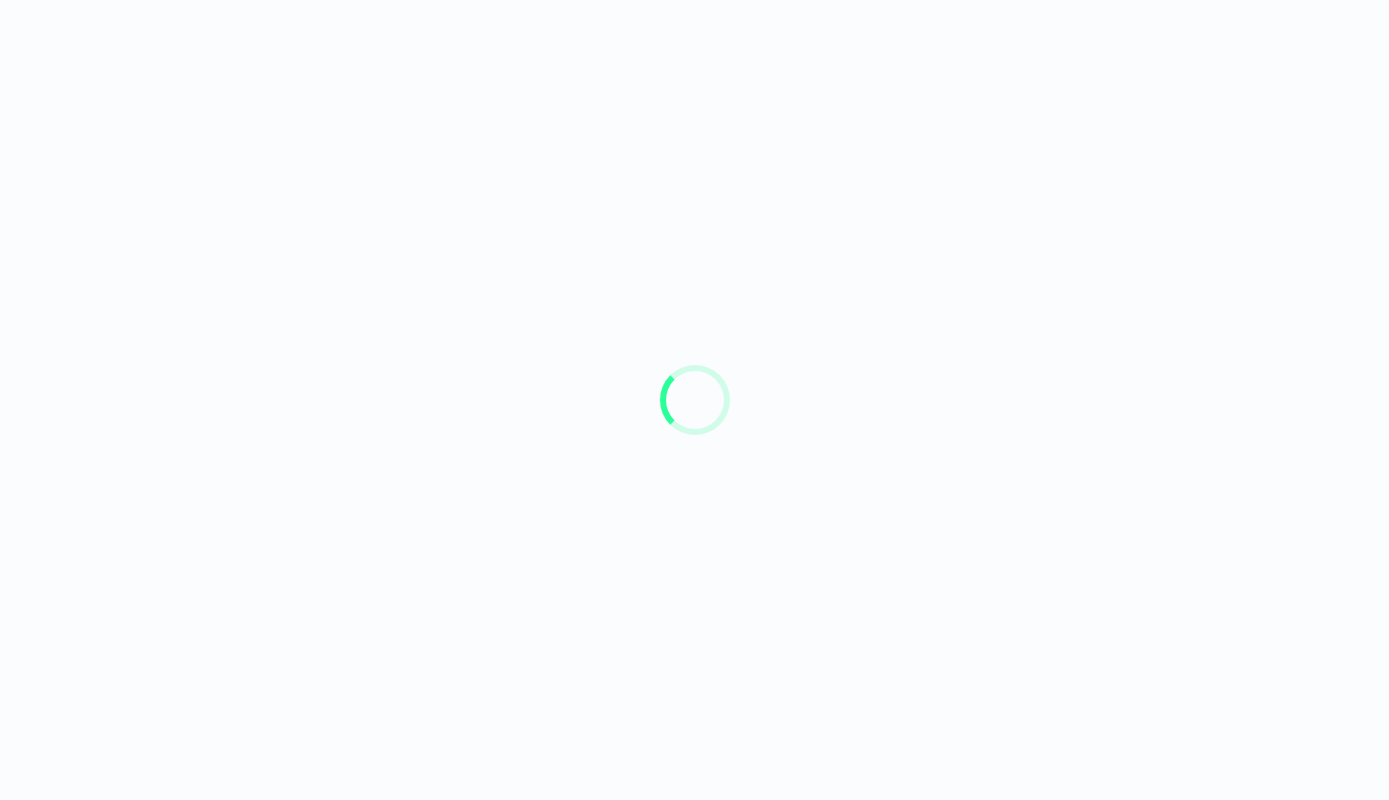 scroll, scrollTop: 0, scrollLeft: 0, axis: both 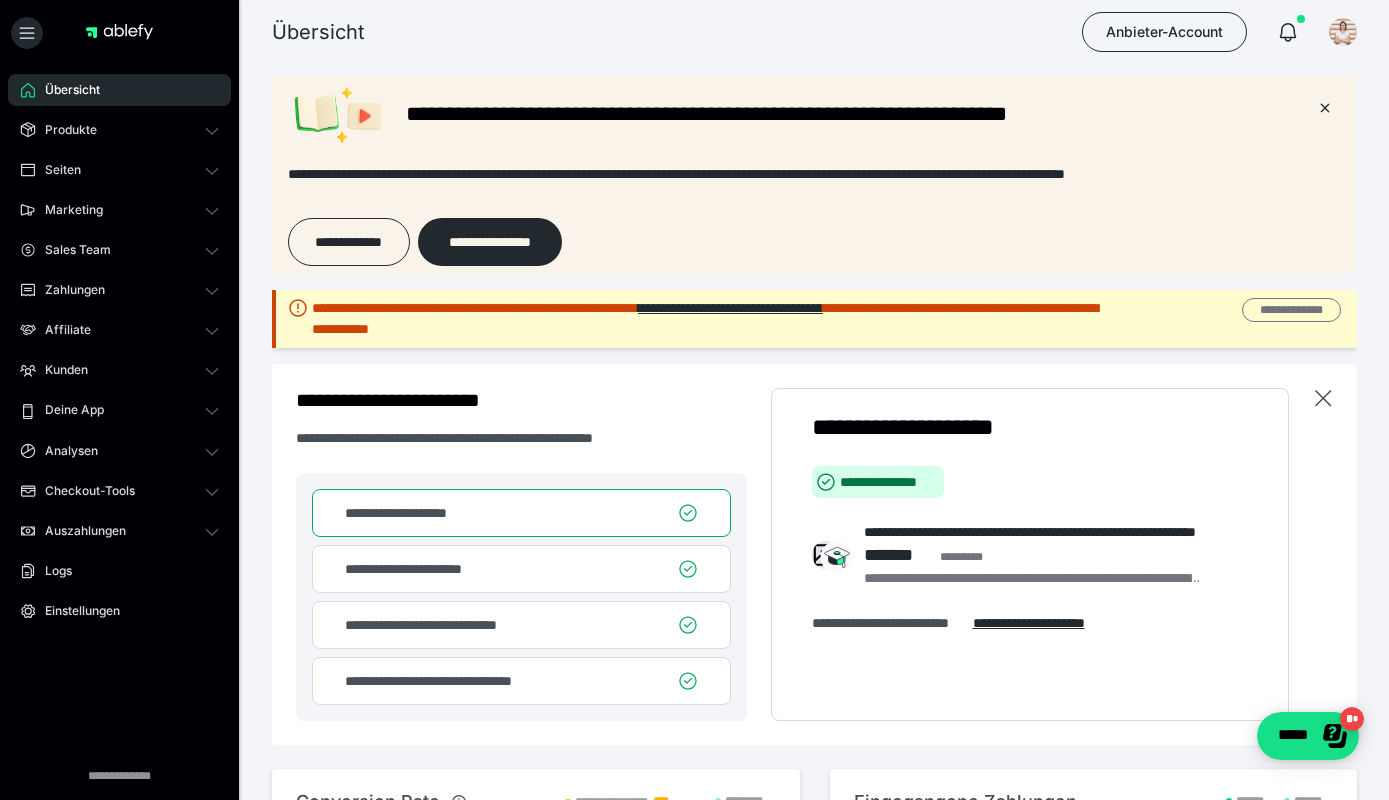 click on "**********" at bounding box center [1291, 310] 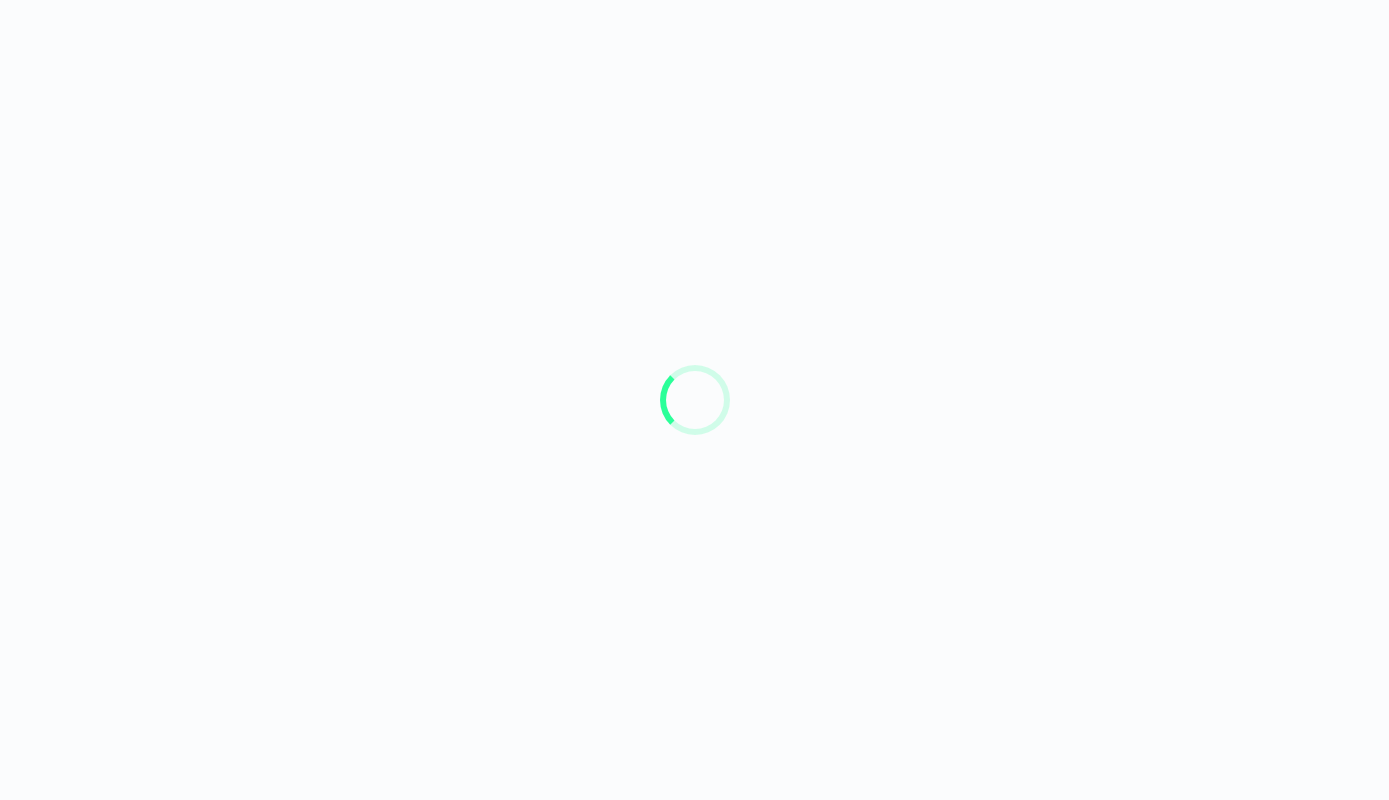 scroll, scrollTop: 0, scrollLeft: 0, axis: both 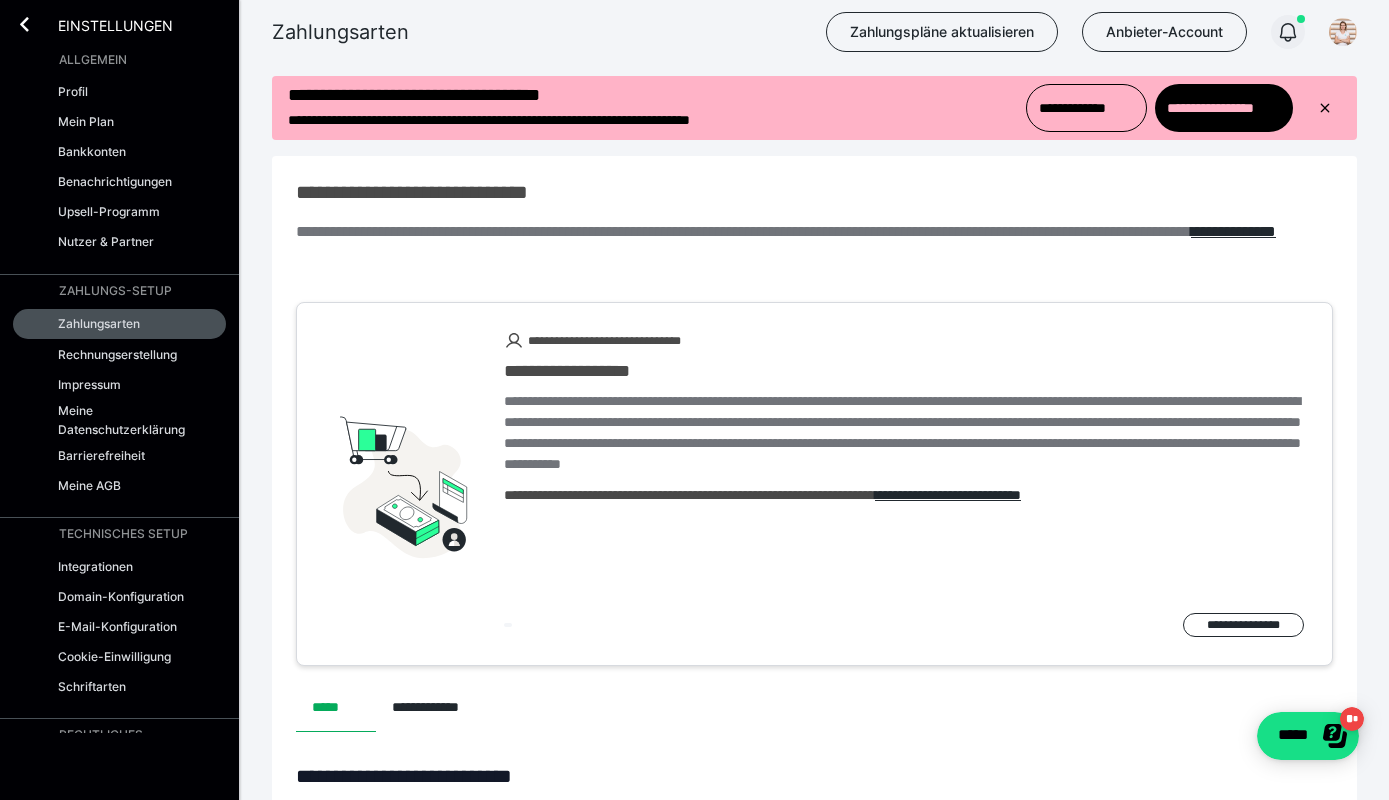 click at bounding box center [1288, 32] 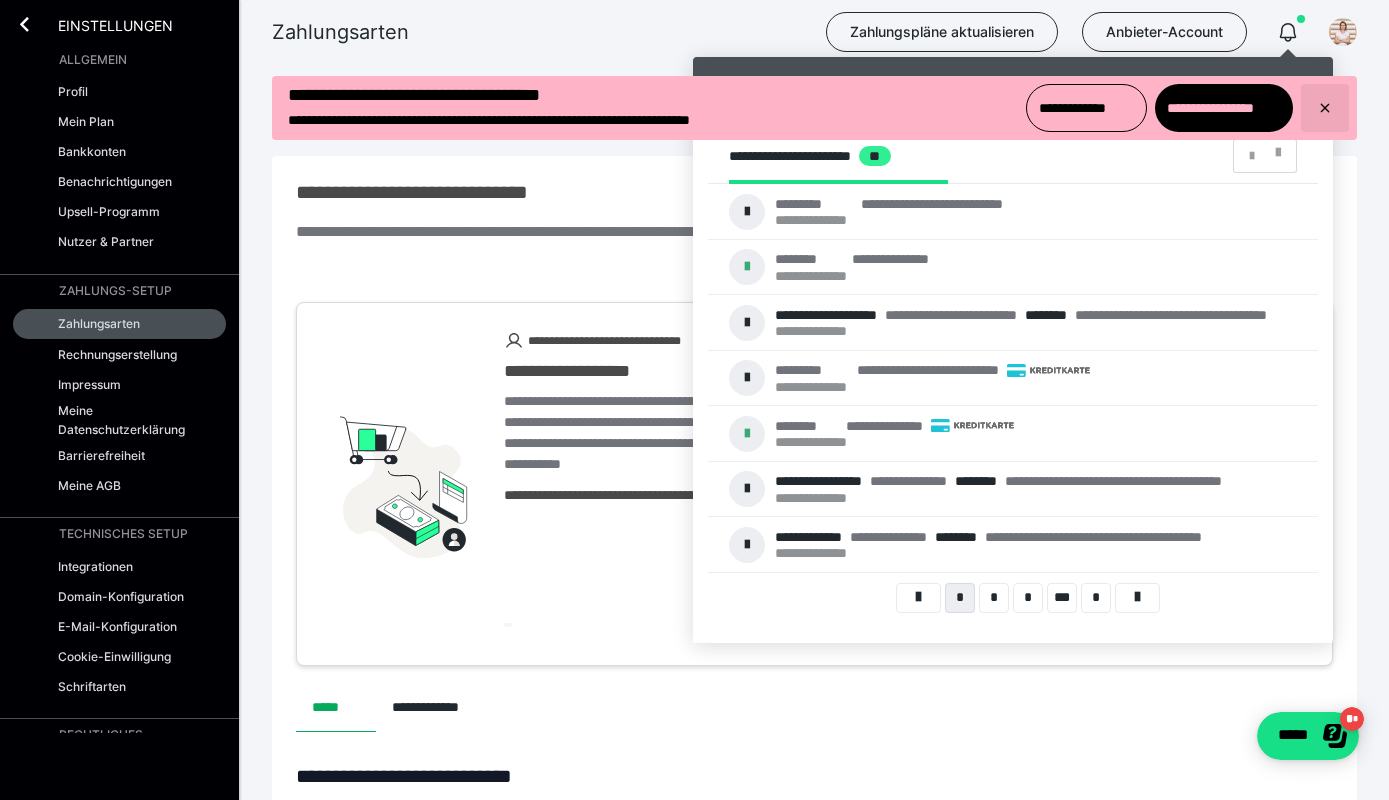 click 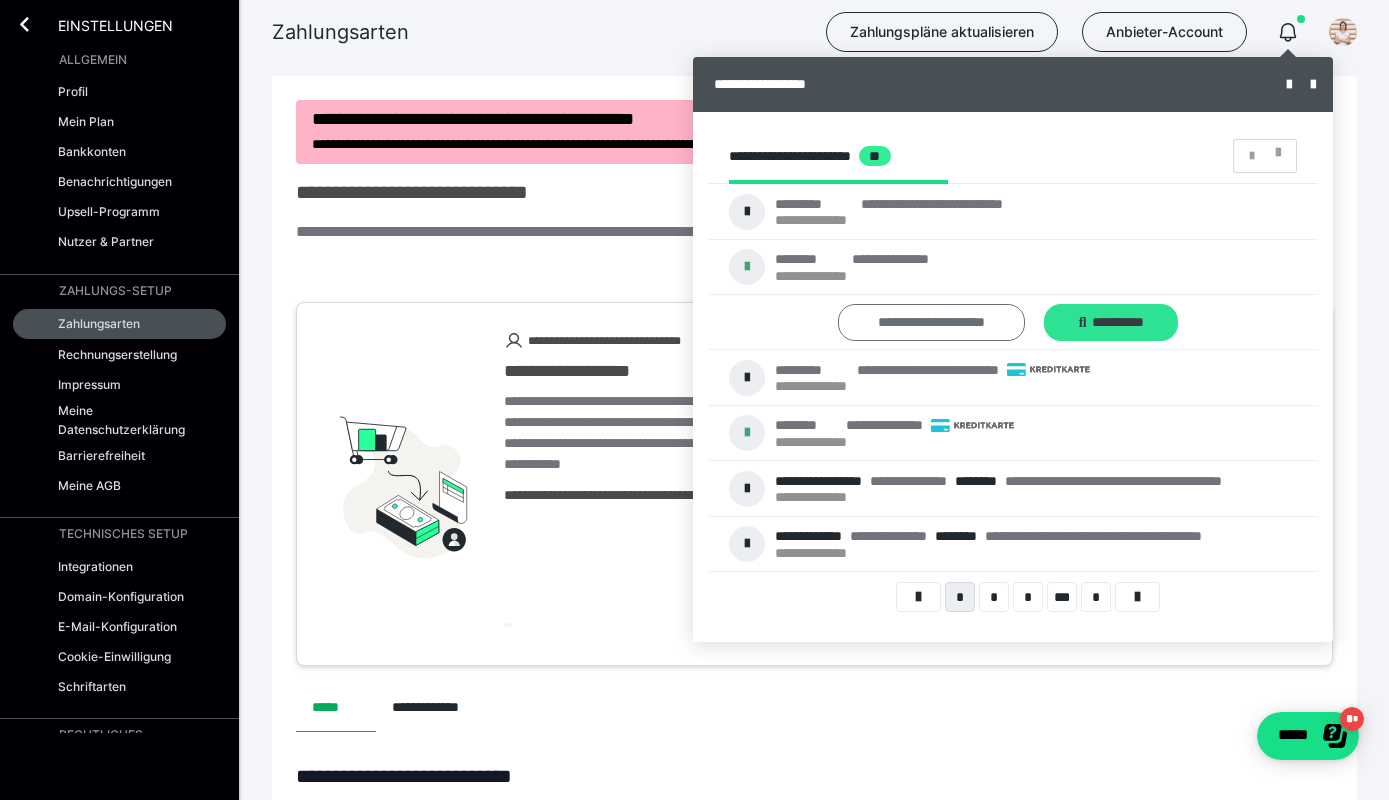 scroll, scrollTop: 0, scrollLeft: 0, axis: both 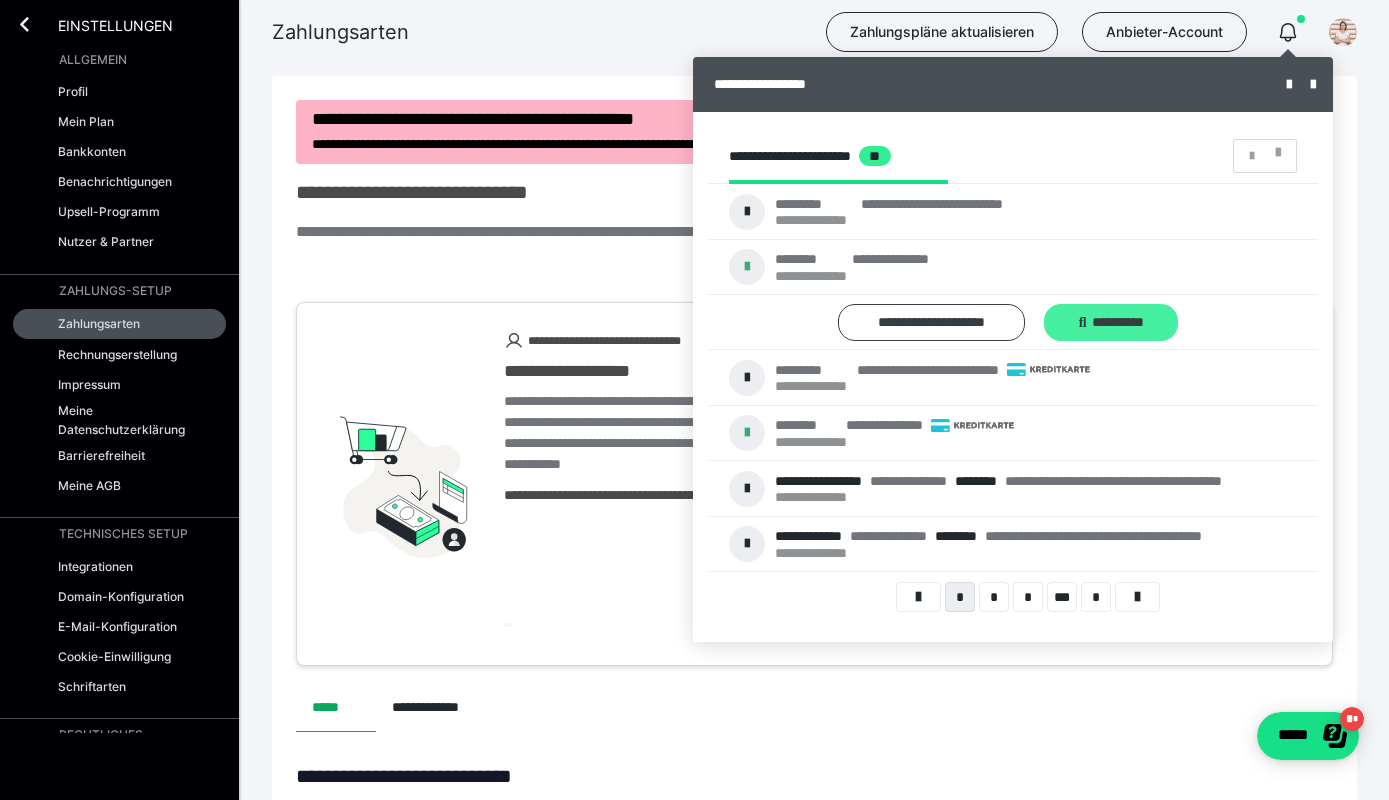 click on "**********" at bounding box center (1111, 322) 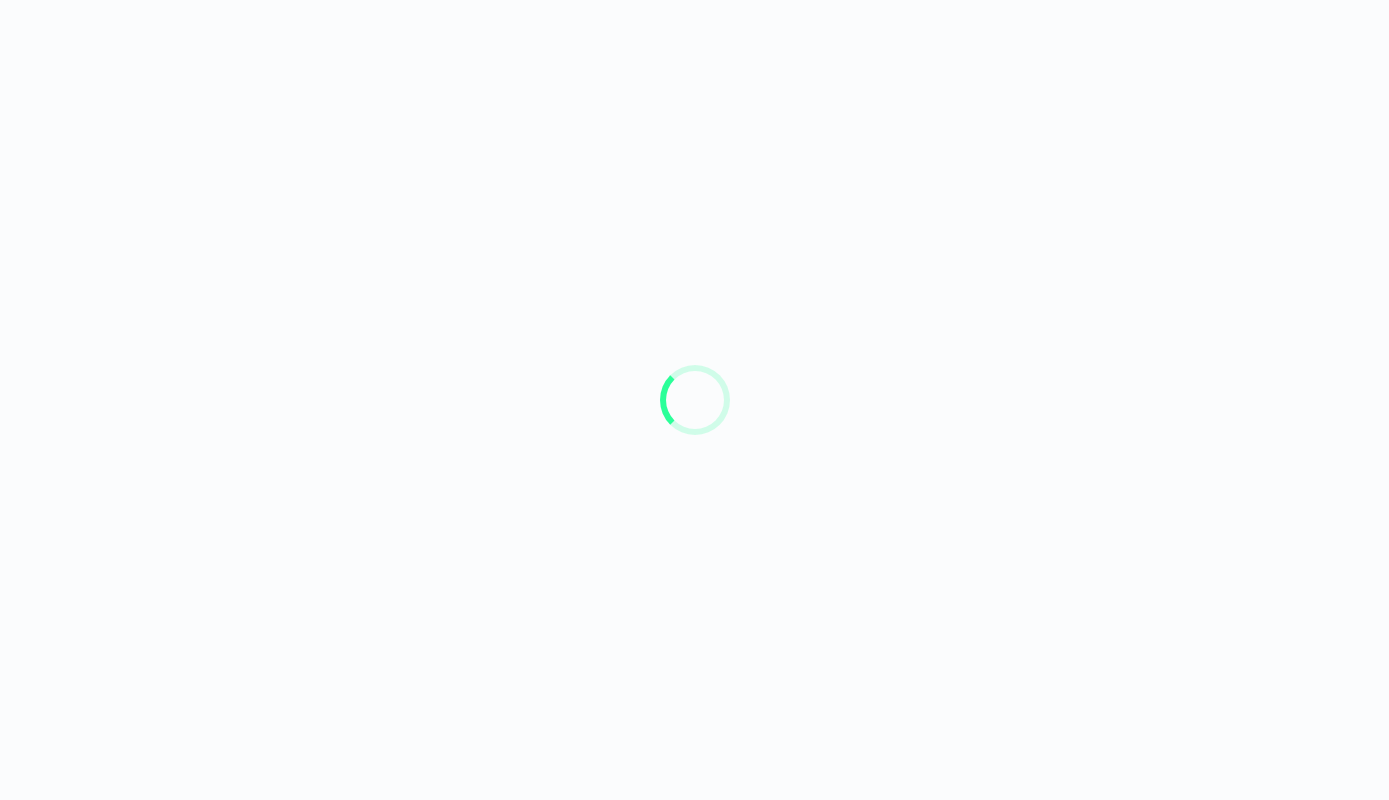 scroll, scrollTop: 0, scrollLeft: 0, axis: both 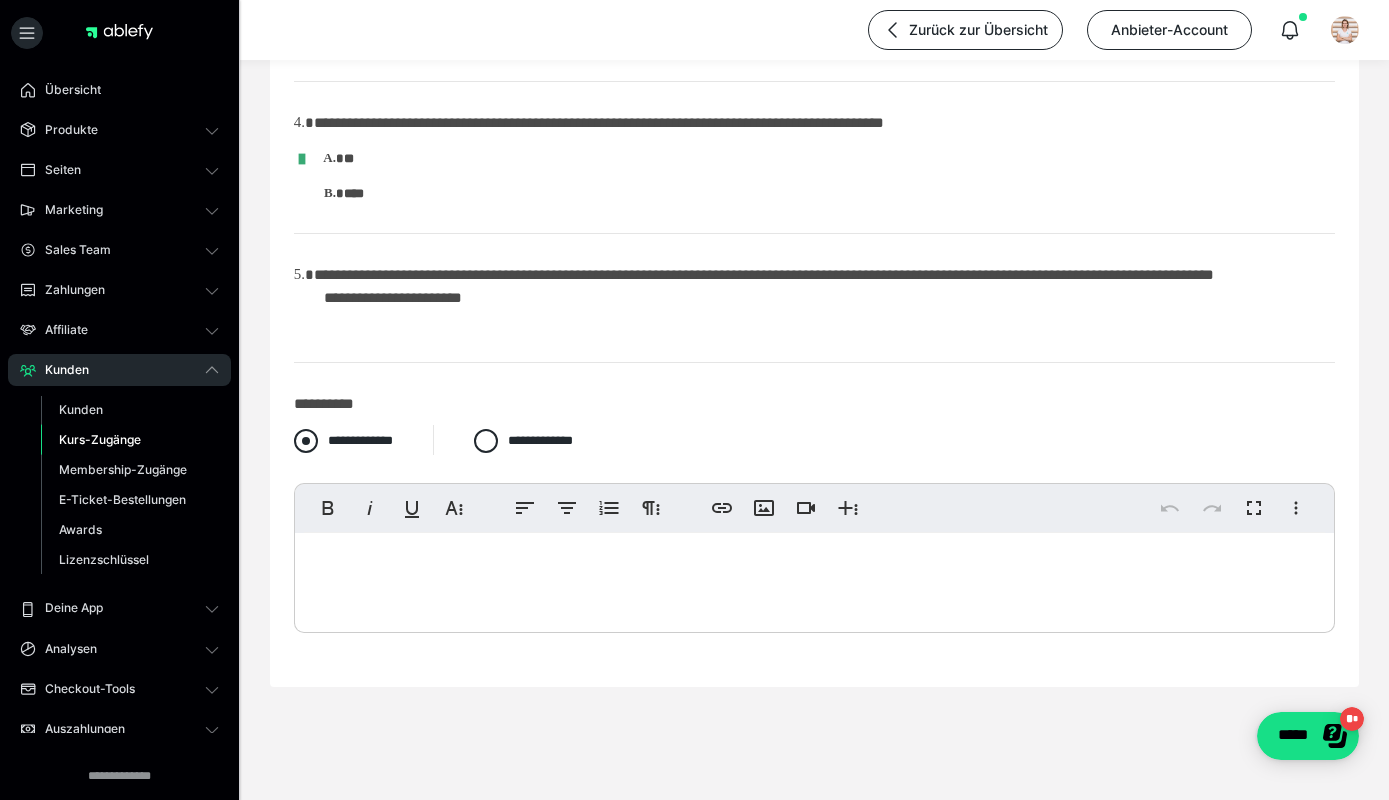 click on "**********" at bounding box center (360, 440) 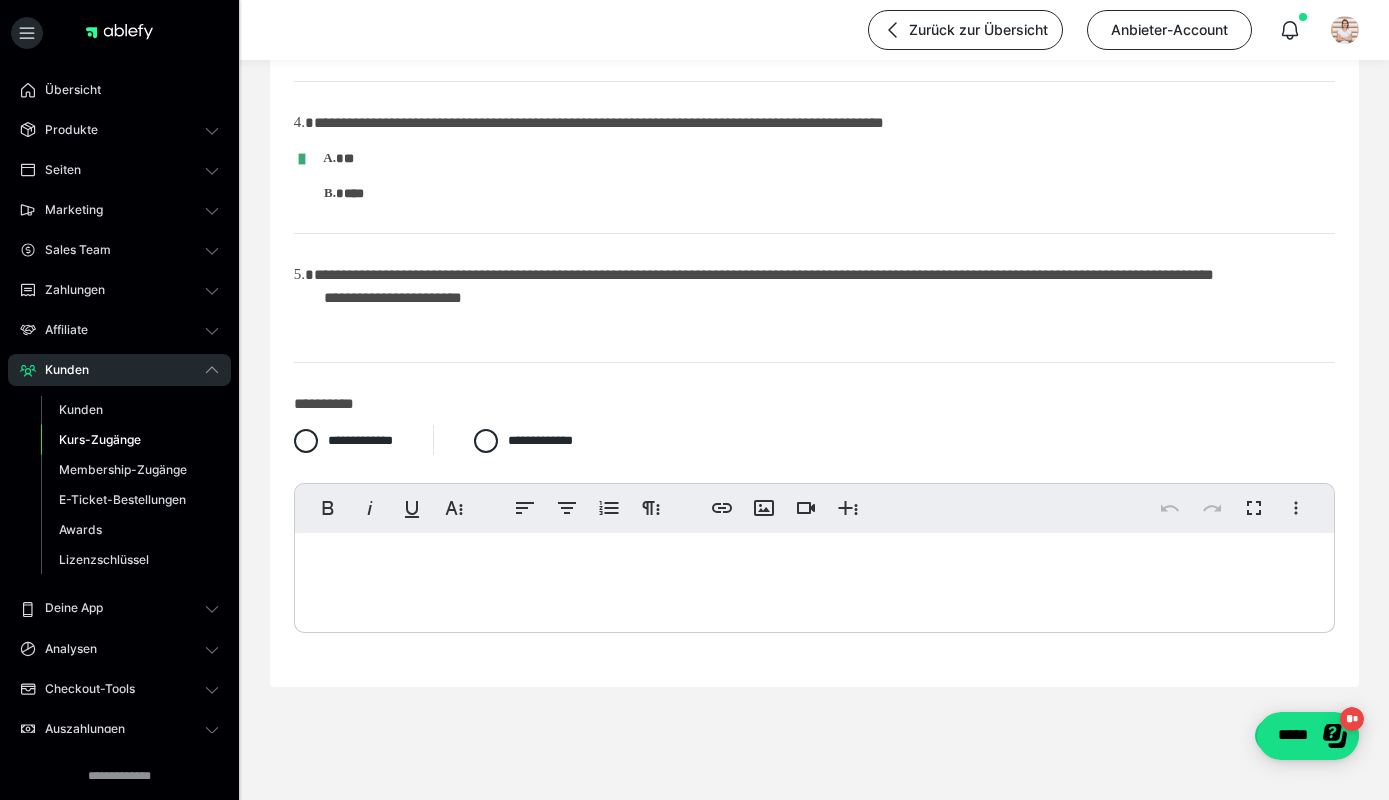 click at bounding box center [814, 578] 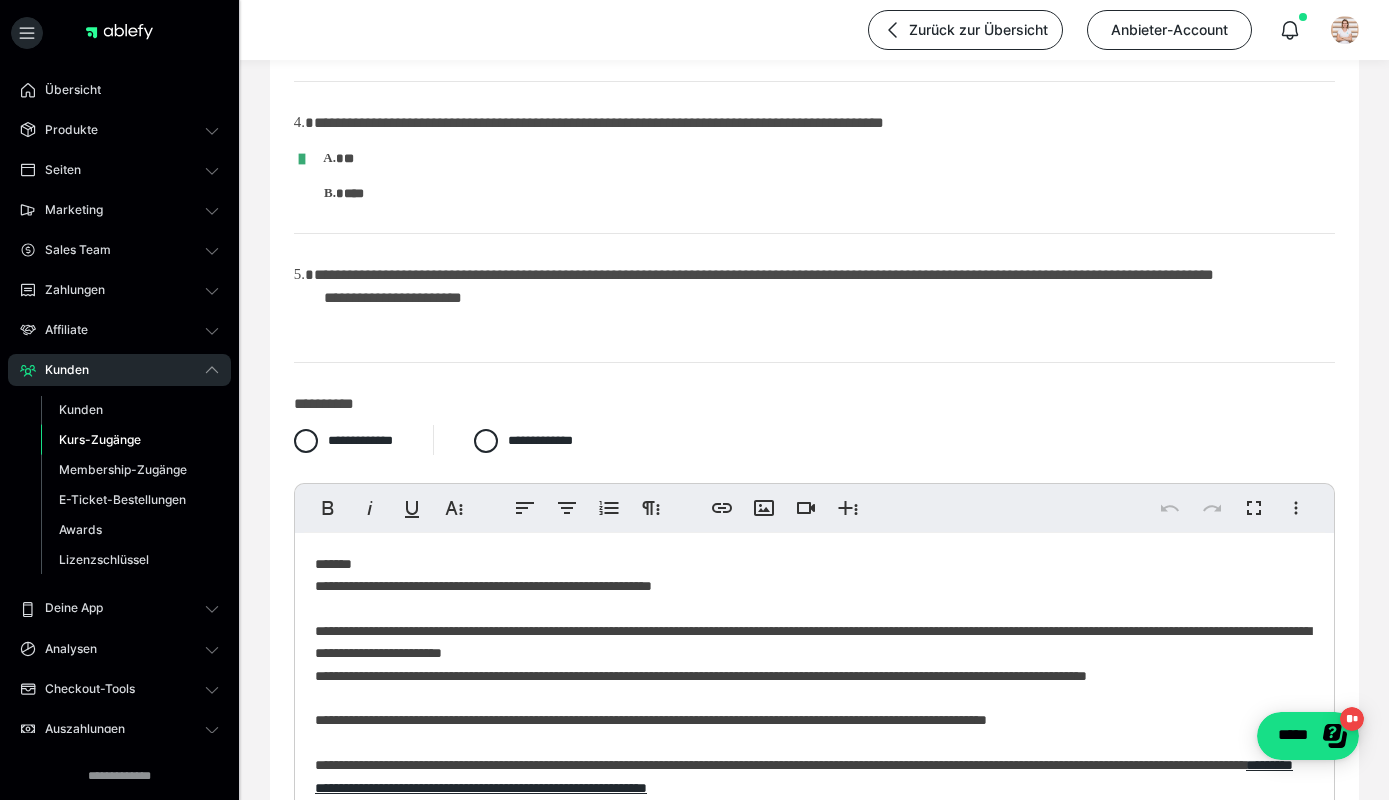 scroll, scrollTop: 178, scrollLeft: 0, axis: vertical 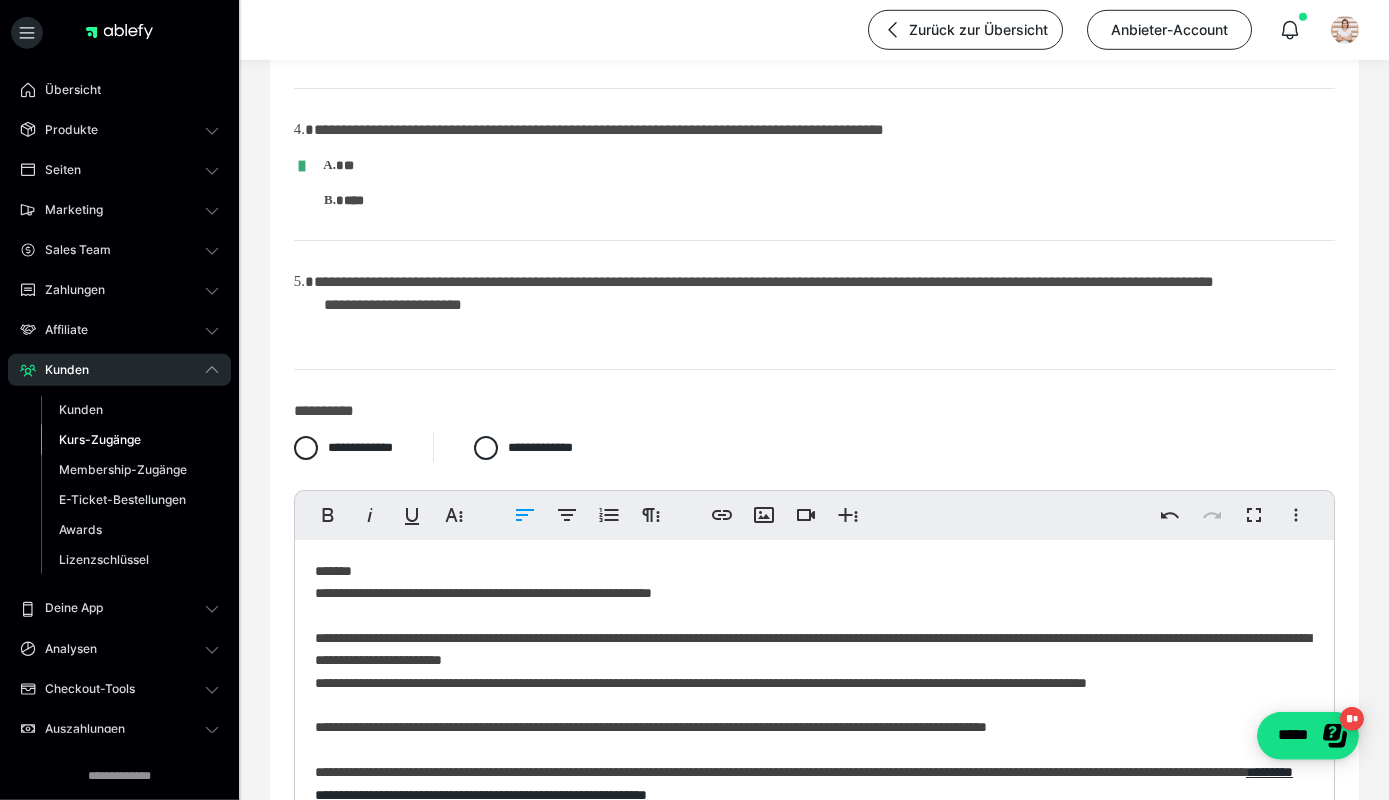 click on "**********" at bounding box center (814, 840) 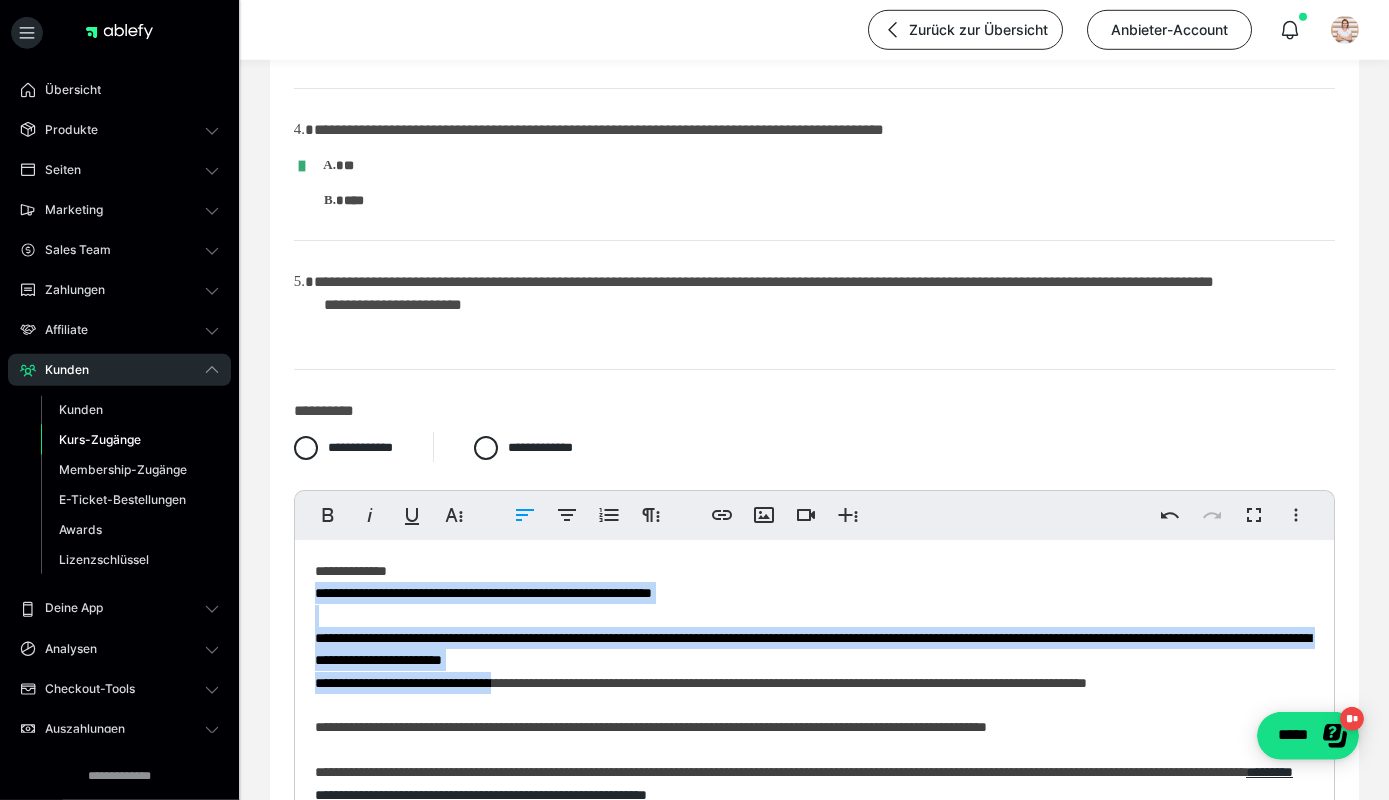drag, startPoint x: 545, startPoint y: 682, endPoint x: 277, endPoint y: 595, distance: 281.76764 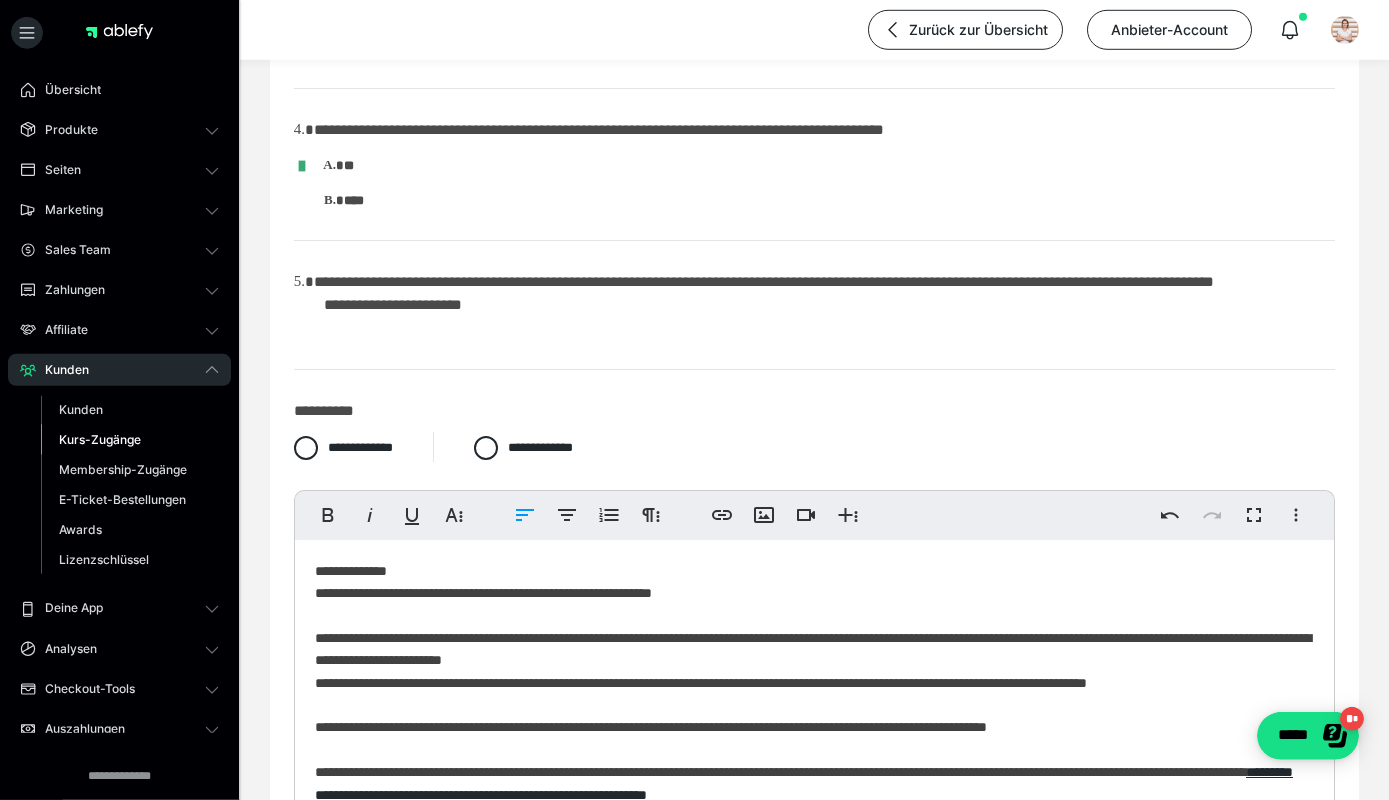 click on "**********" at bounding box center (814, 253) 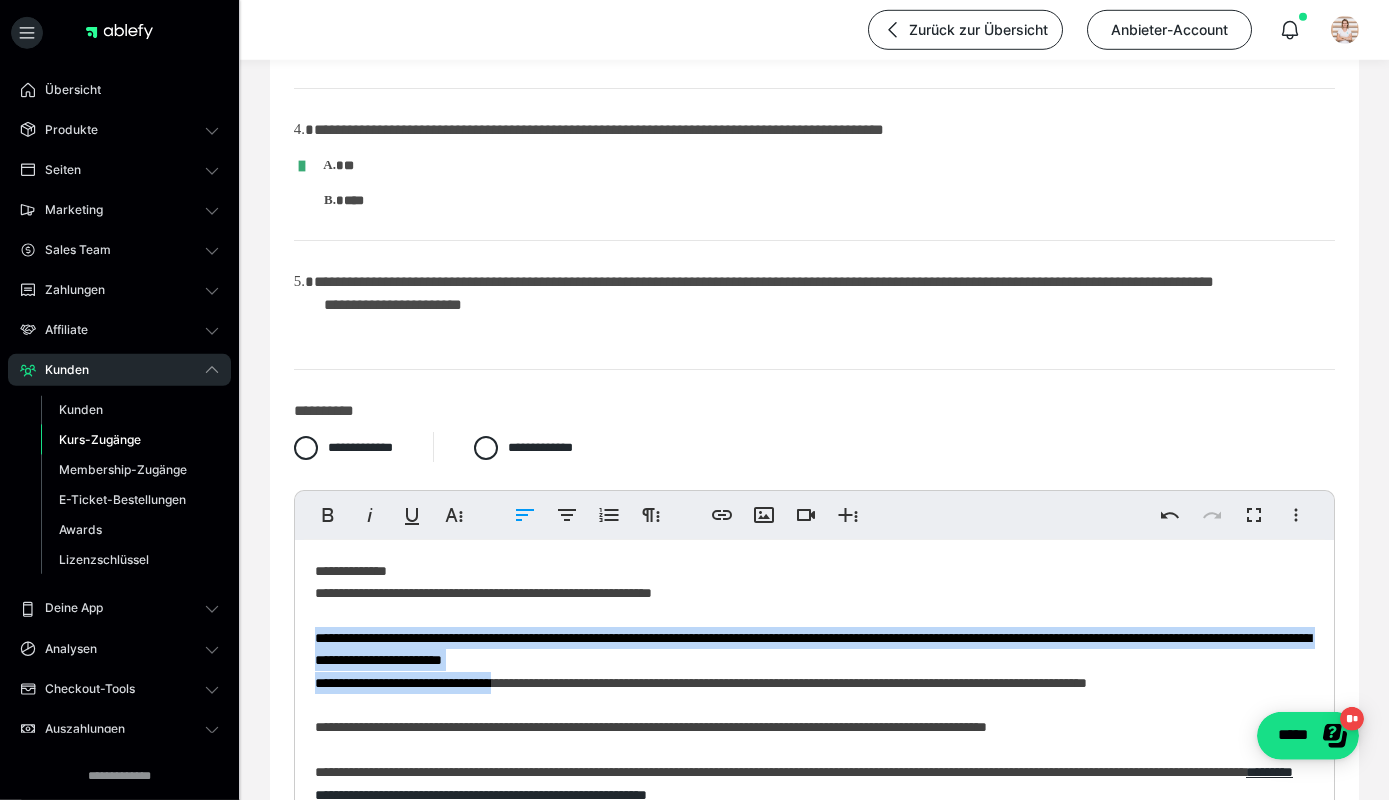 drag, startPoint x: 316, startPoint y: 635, endPoint x: 549, endPoint y: 685, distance: 238.30443 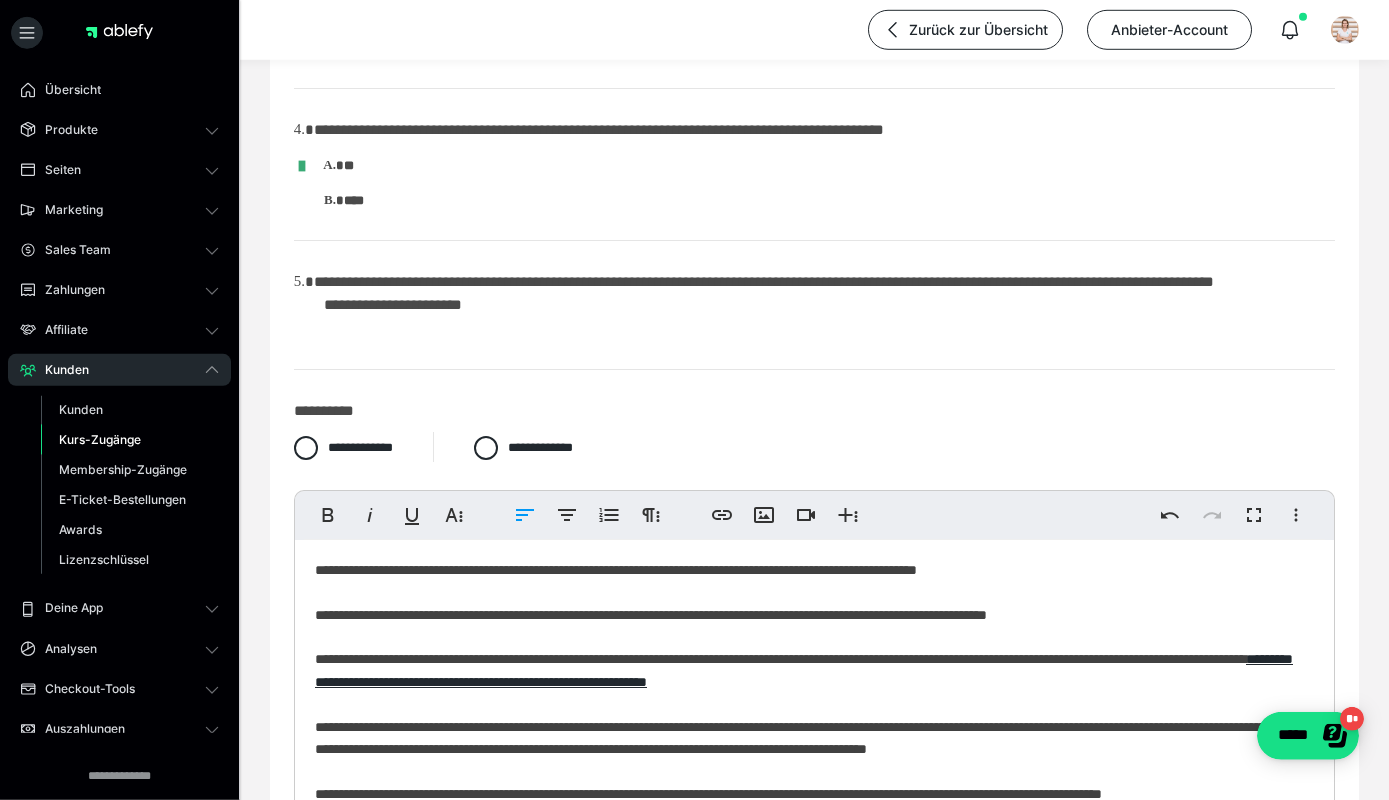 scroll, scrollTop: 74, scrollLeft: 0, axis: vertical 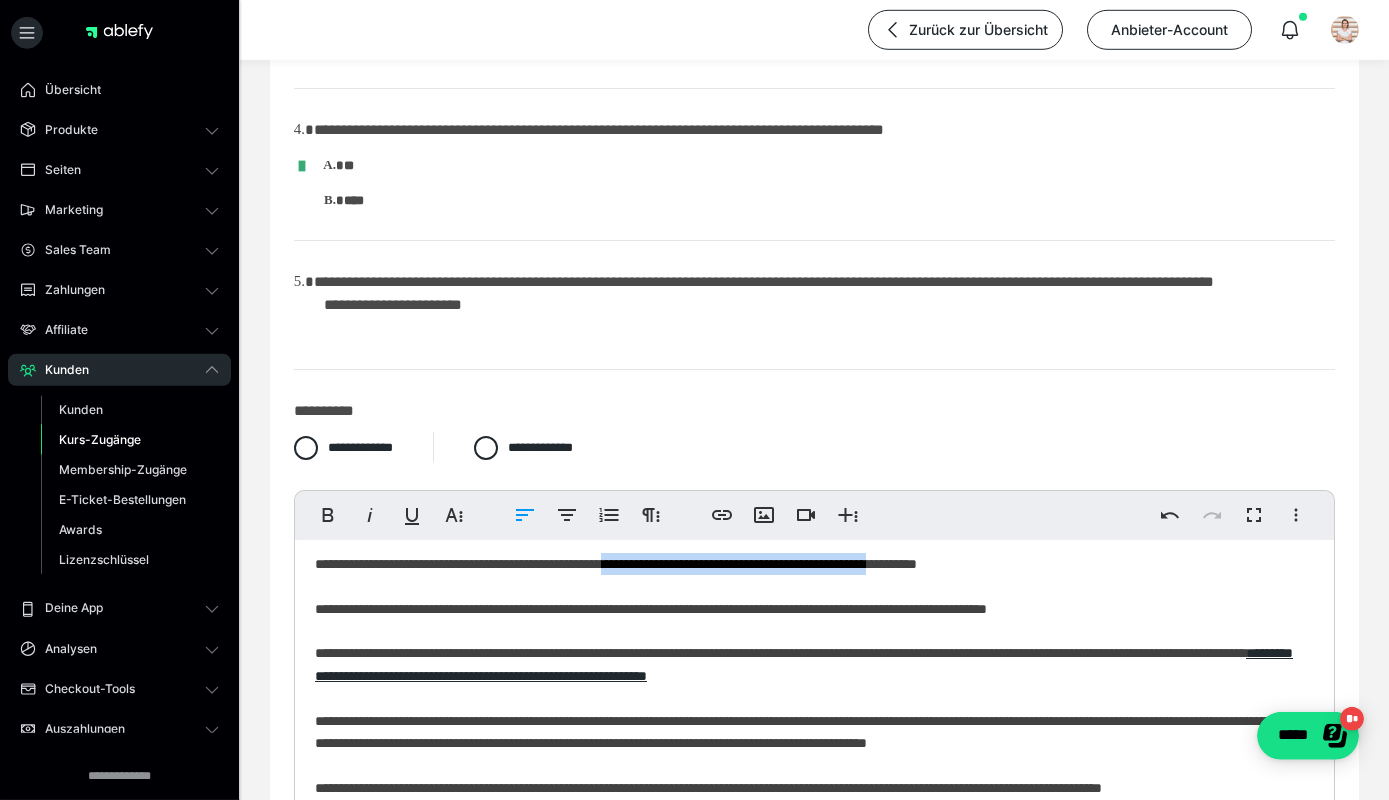 drag, startPoint x: 689, startPoint y: 563, endPoint x: 1024, endPoint y: 571, distance: 335.09552 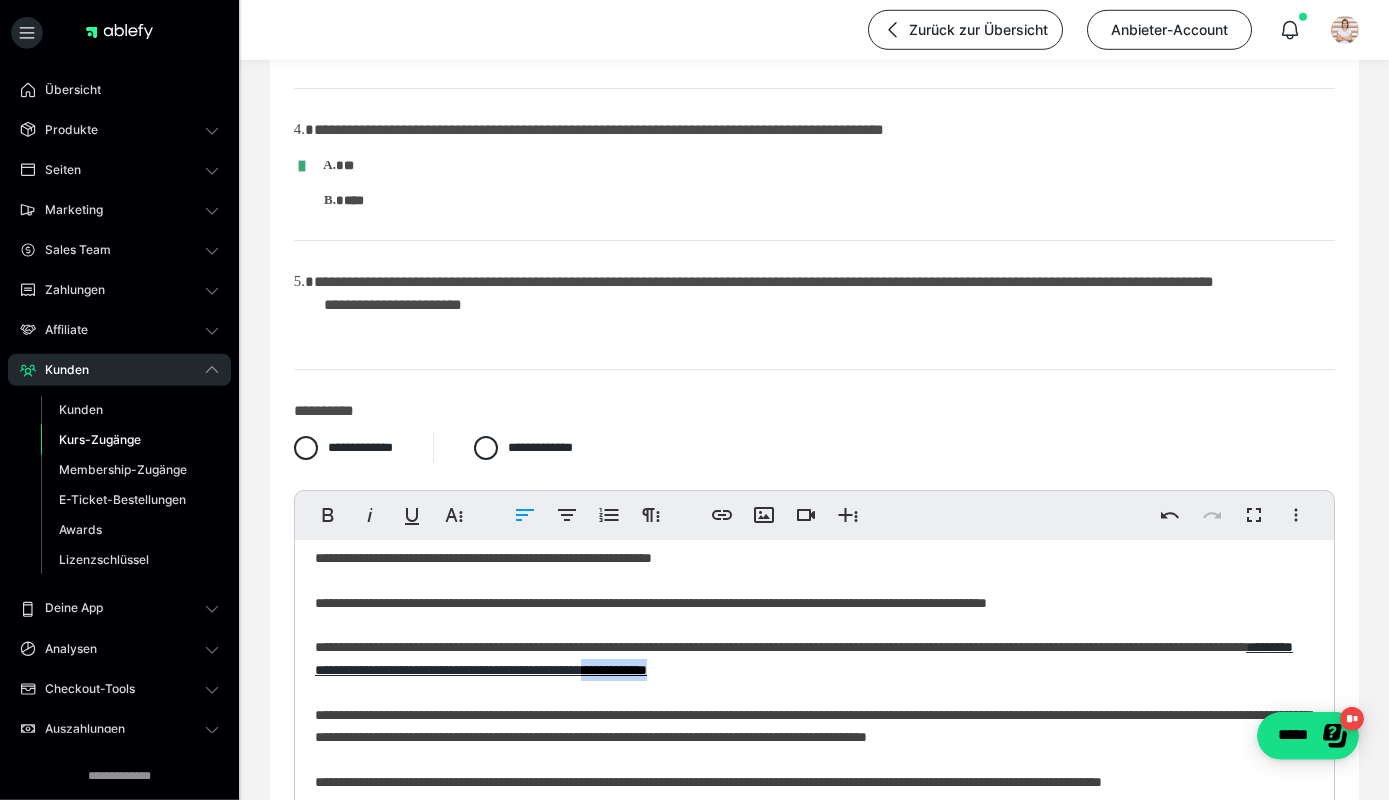scroll, scrollTop: 87, scrollLeft: 0, axis: vertical 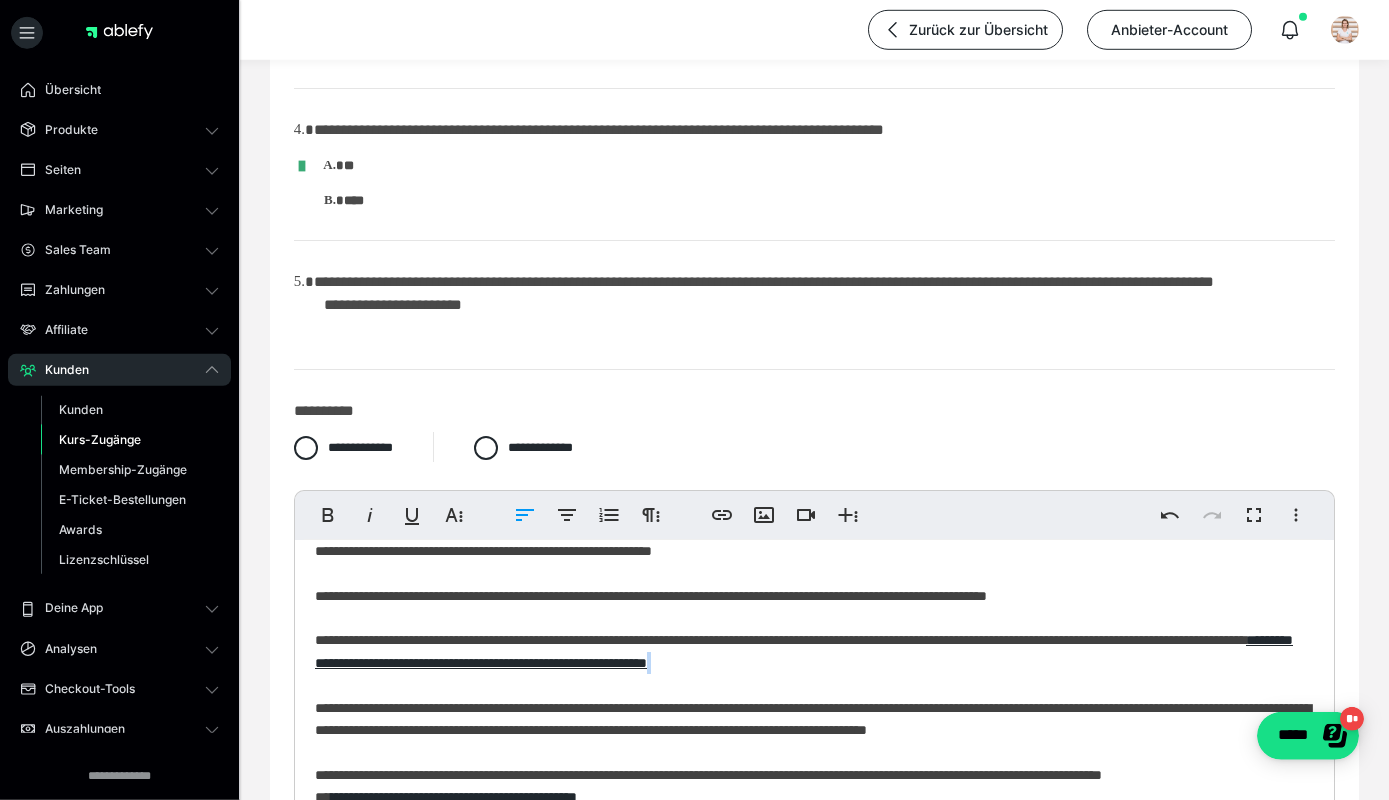 drag, startPoint x: 1054, startPoint y: 669, endPoint x: 392, endPoint y: 686, distance: 662.21826 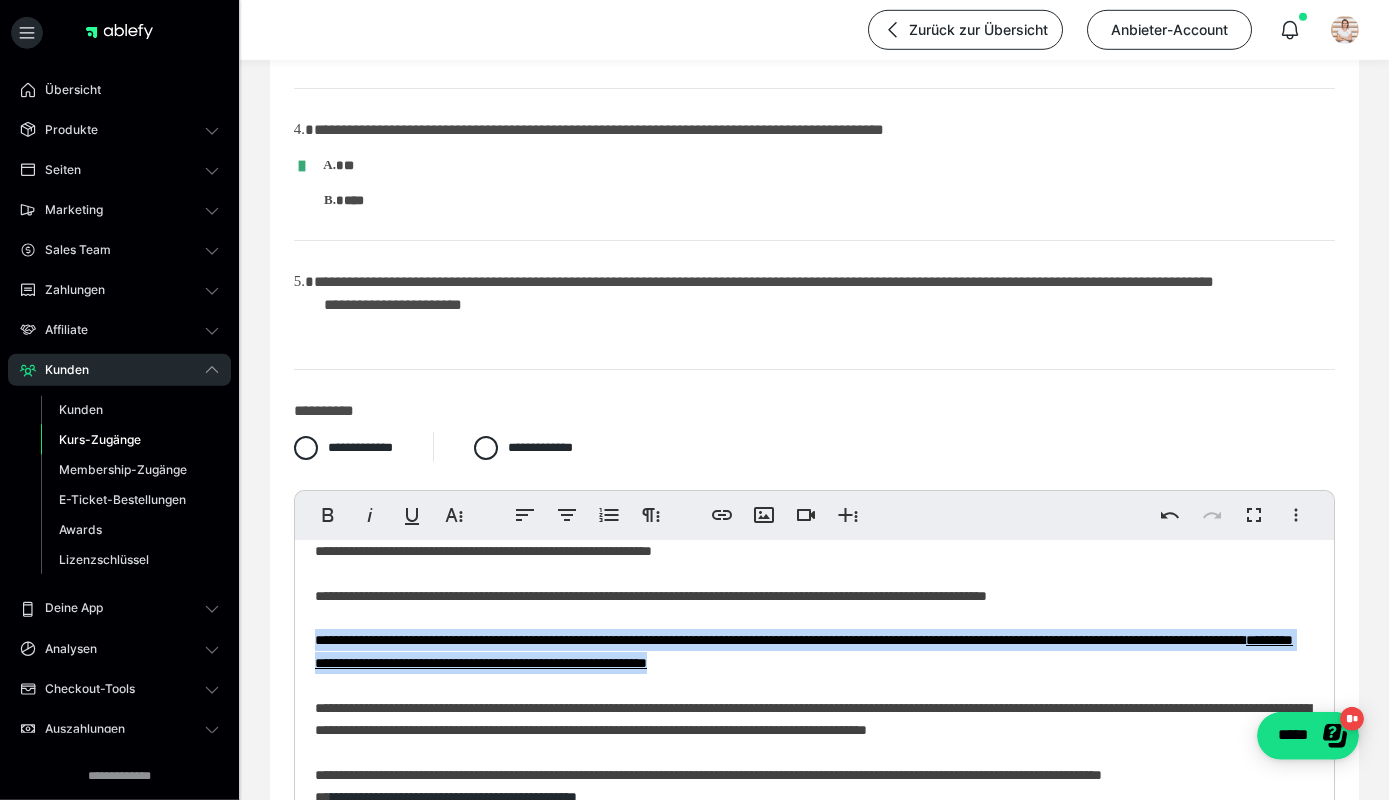drag, startPoint x: 302, startPoint y: 641, endPoint x: 1124, endPoint y: 654, distance: 822.1028 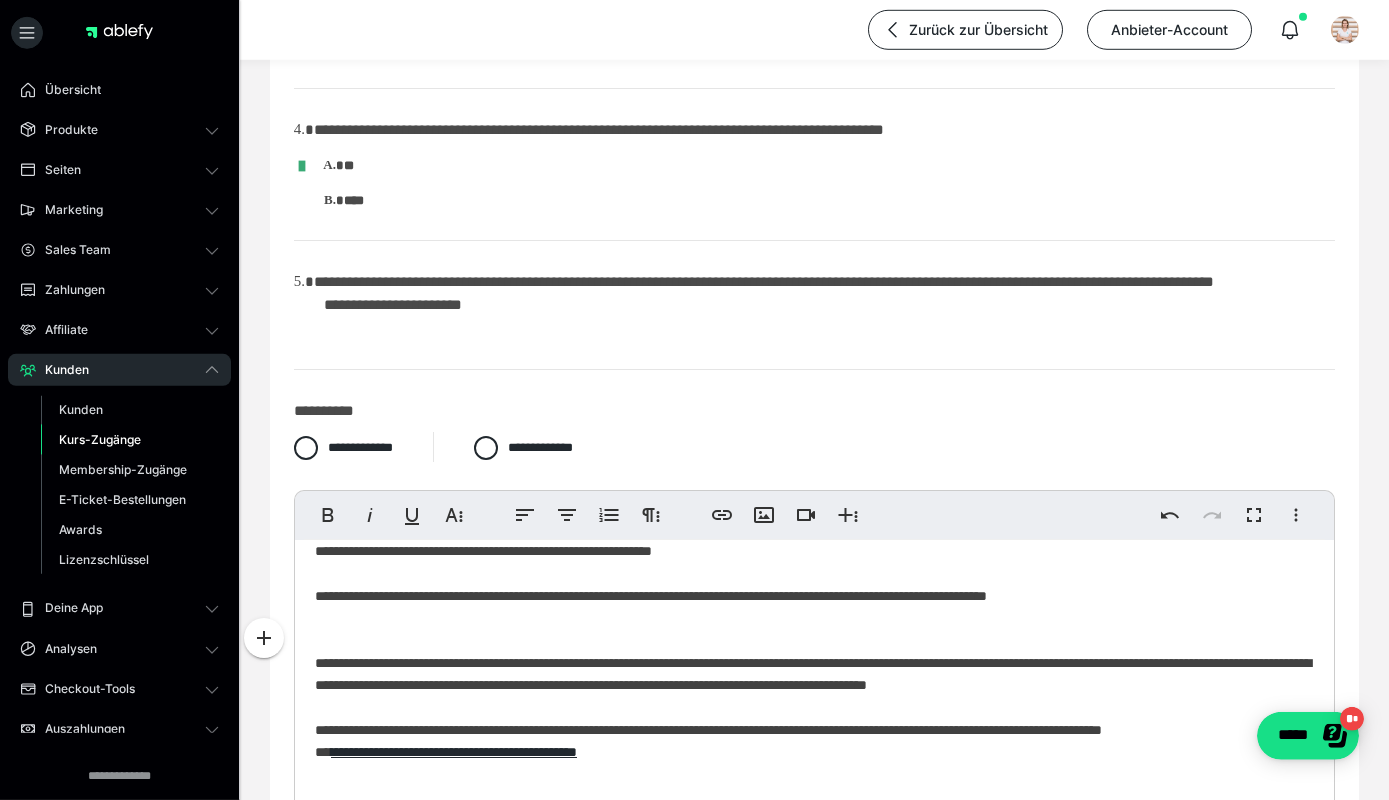 scroll, scrollTop: 112, scrollLeft: 0, axis: vertical 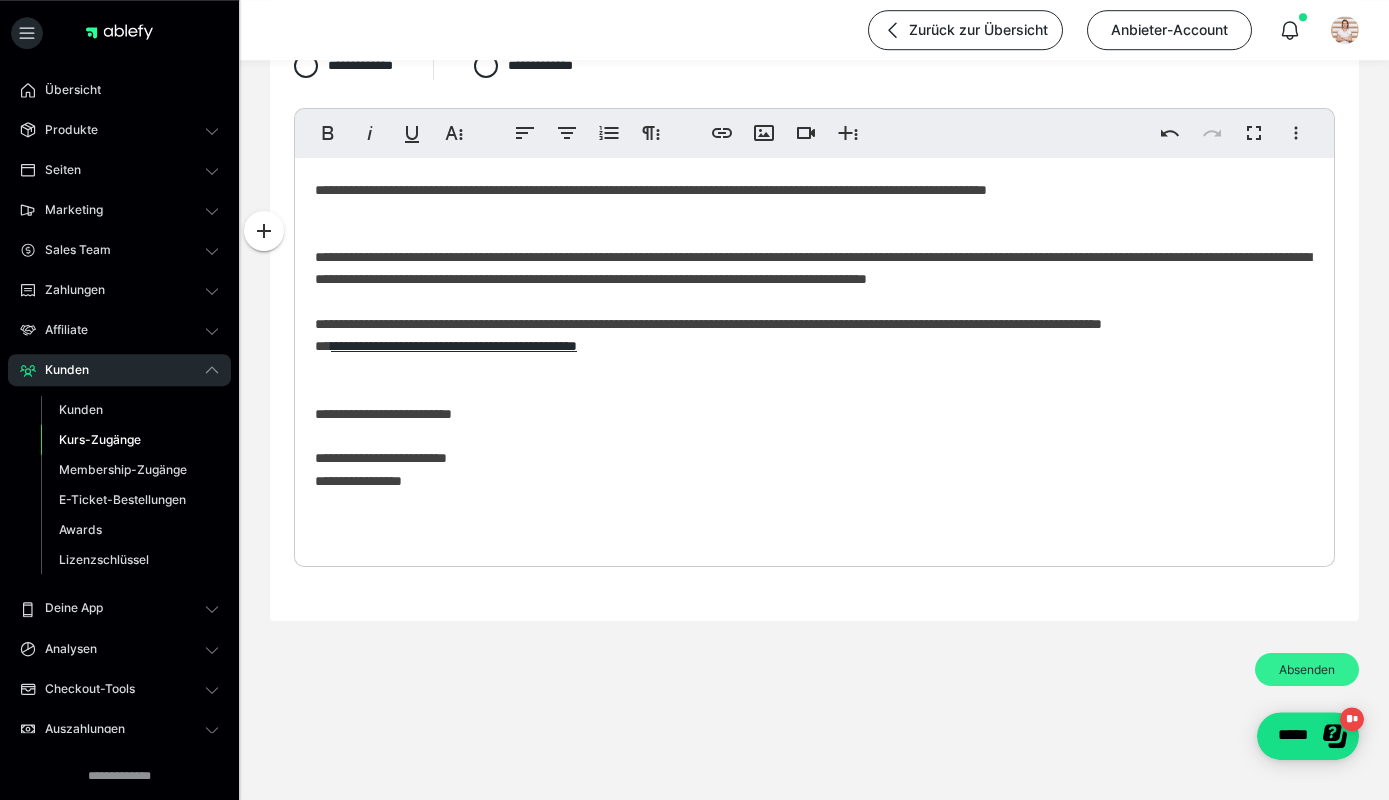 click on "Absenden" at bounding box center [1307, 669] 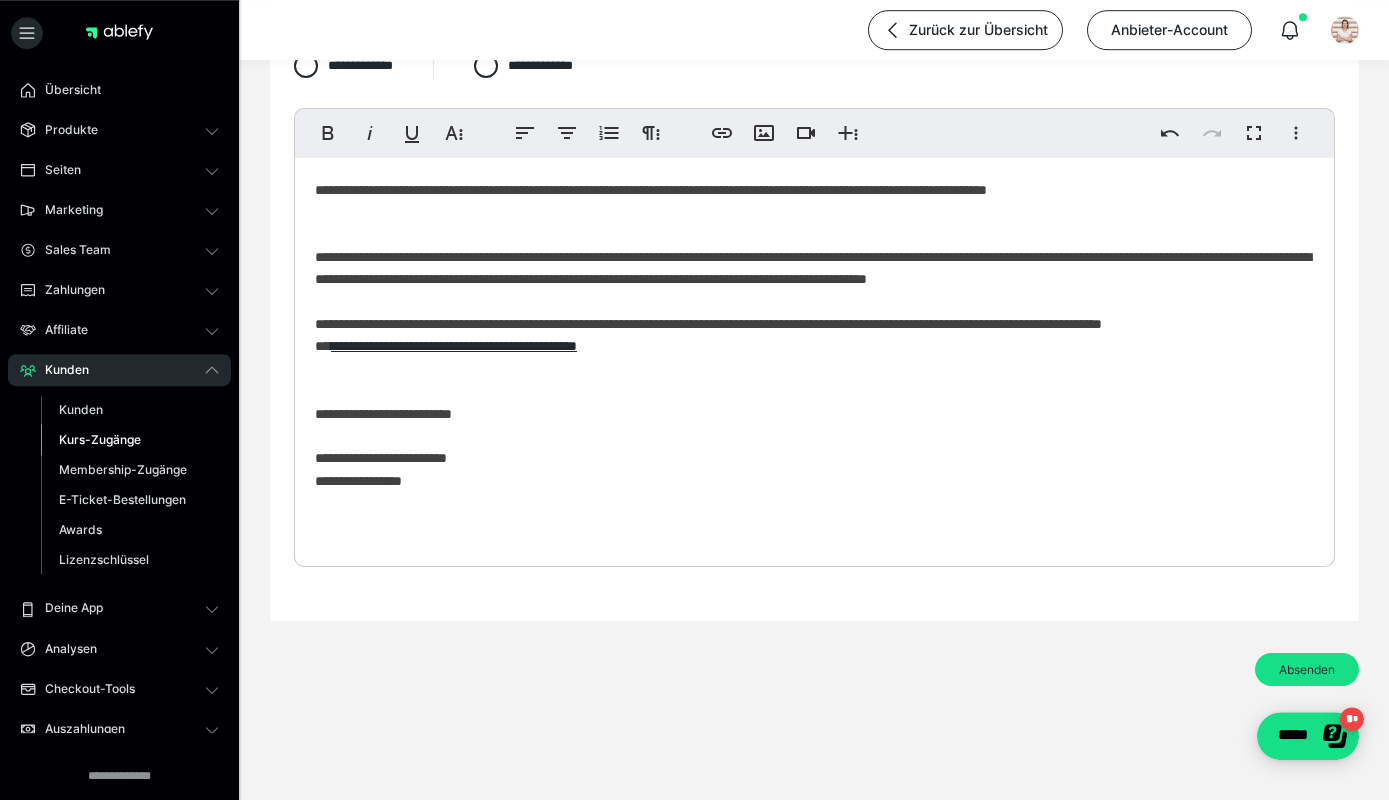 scroll, scrollTop: 821, scrollLeft: 0, axis: vertical 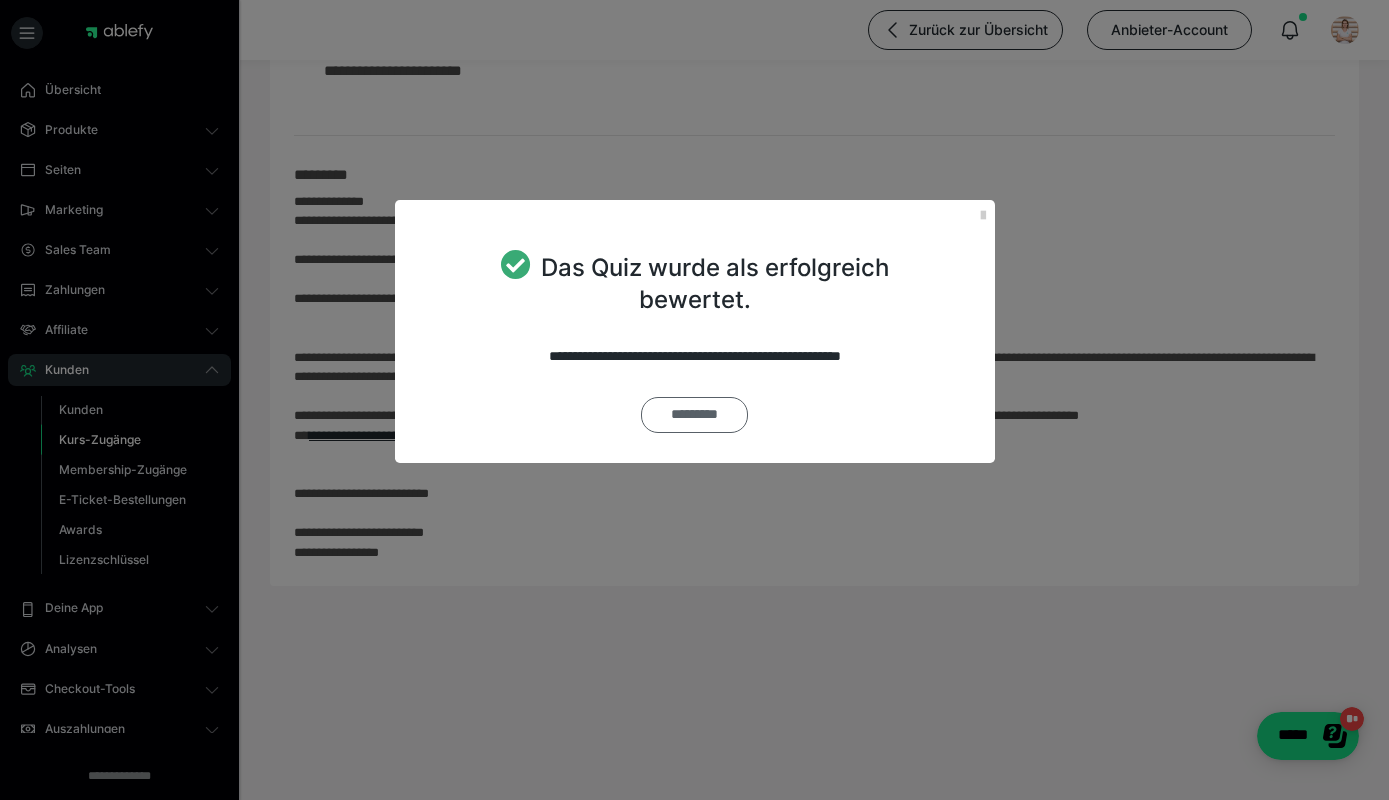 click on "*********" at bounding box center [694, 415] 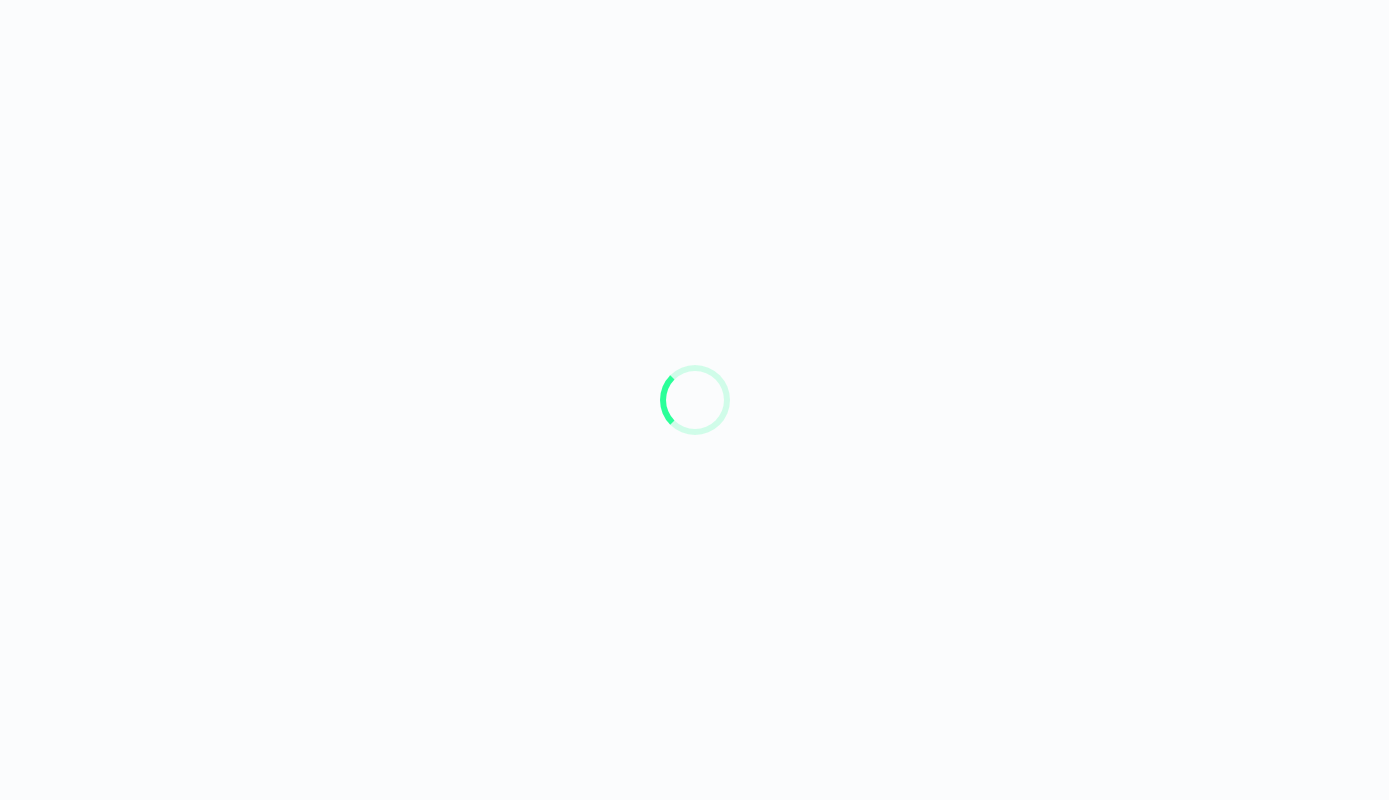 scroll, scrollTop: 0, scrollLeft: 0, axis: both 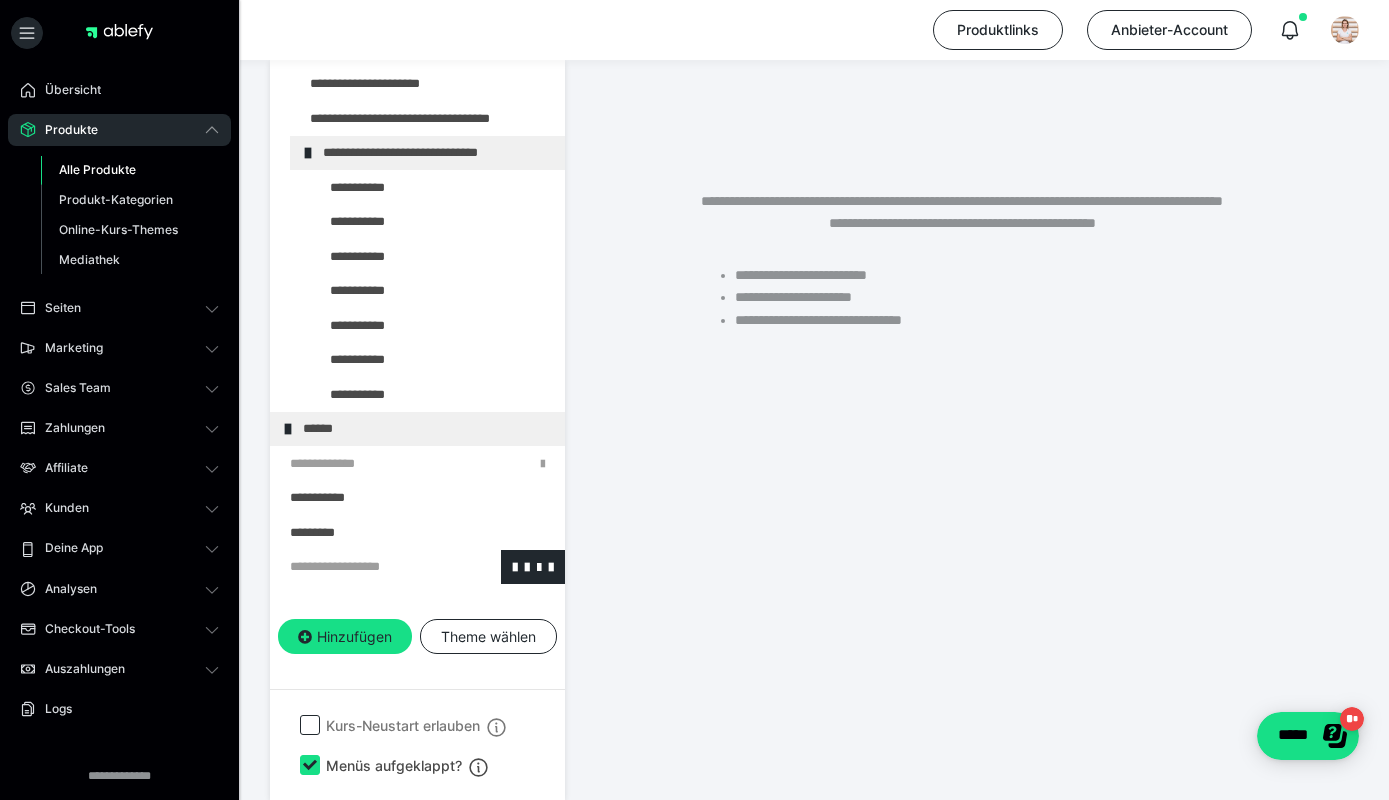 click at bounding box center [365, 567] 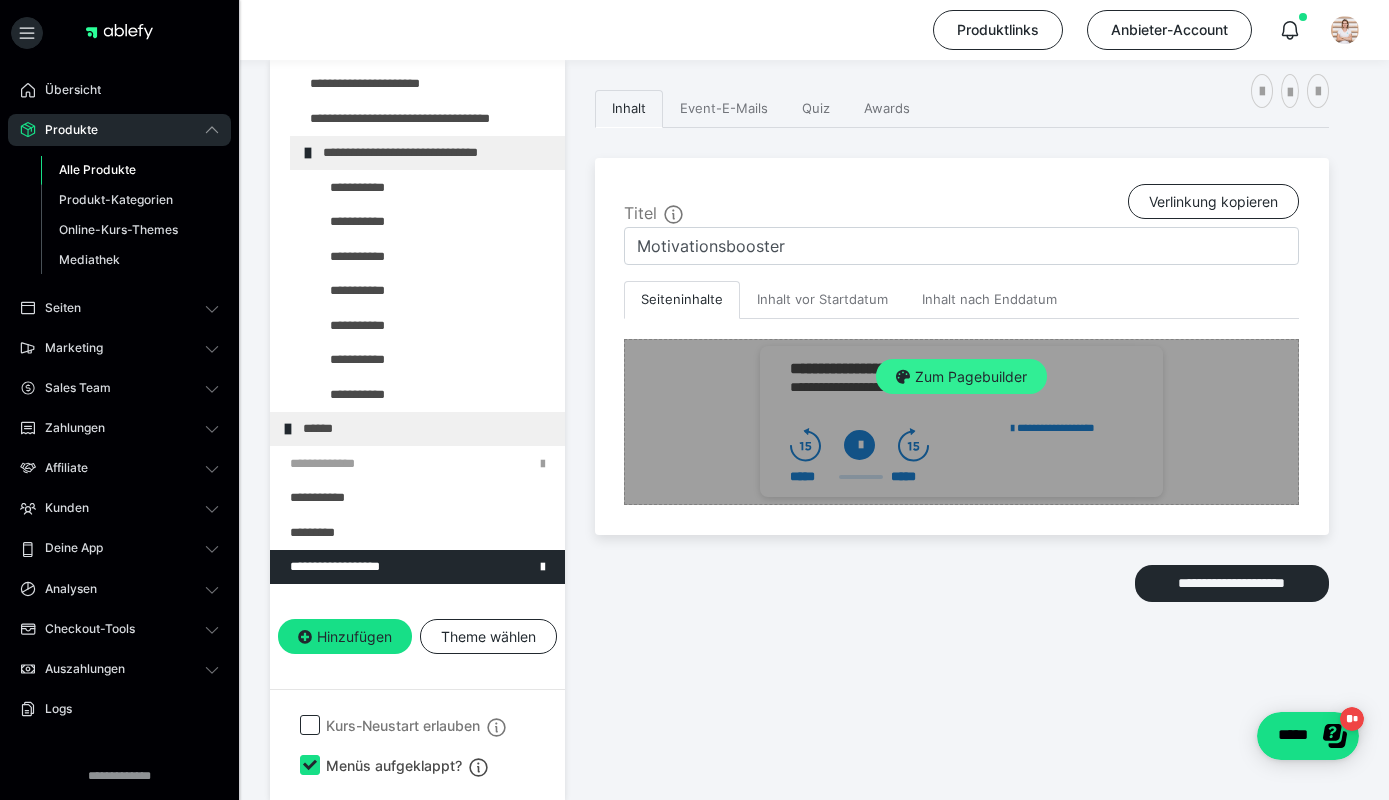 click on "Zum Pagebuilder" at bounding box center (961, 377) 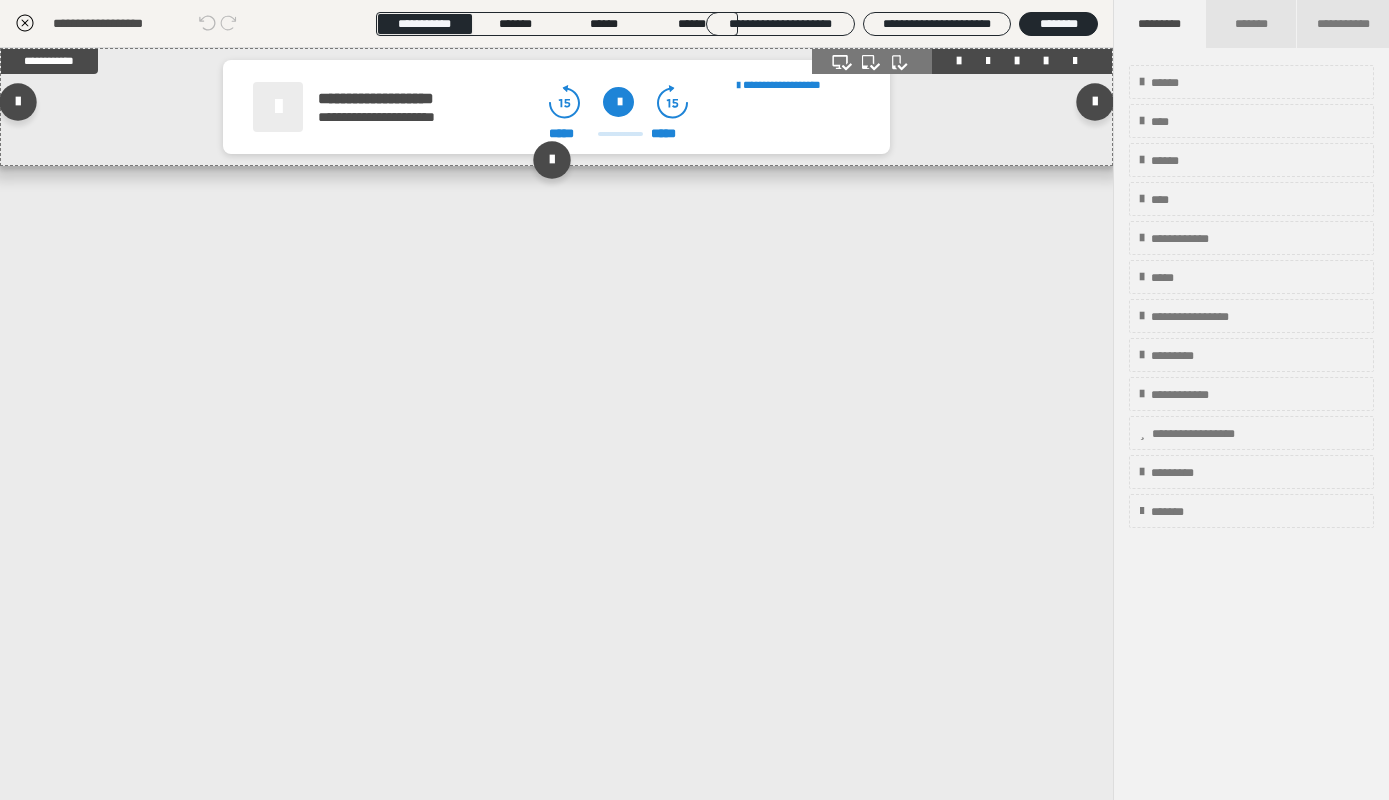 click on "**********" at bounding box center (589, 109) 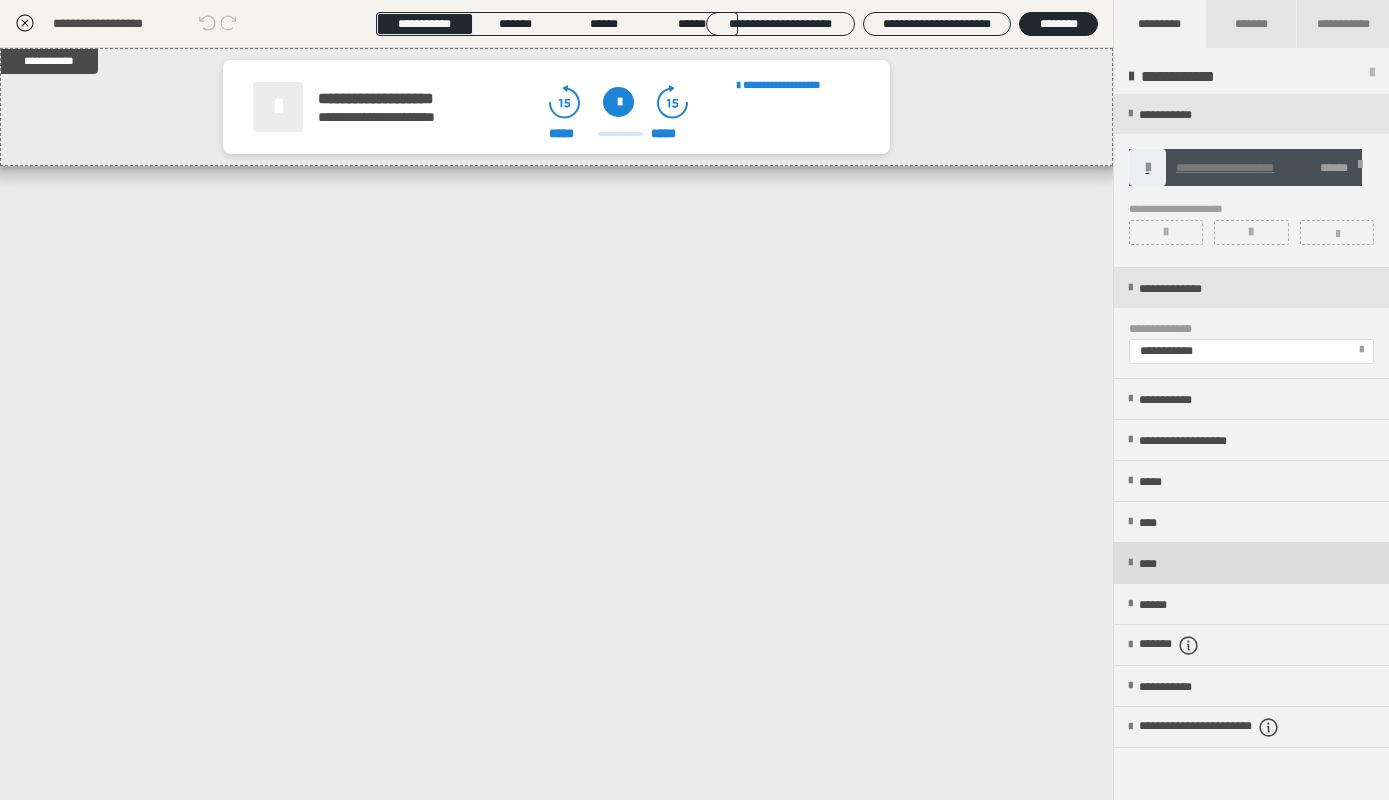 click on "****" at bounding box center (1251, 563) 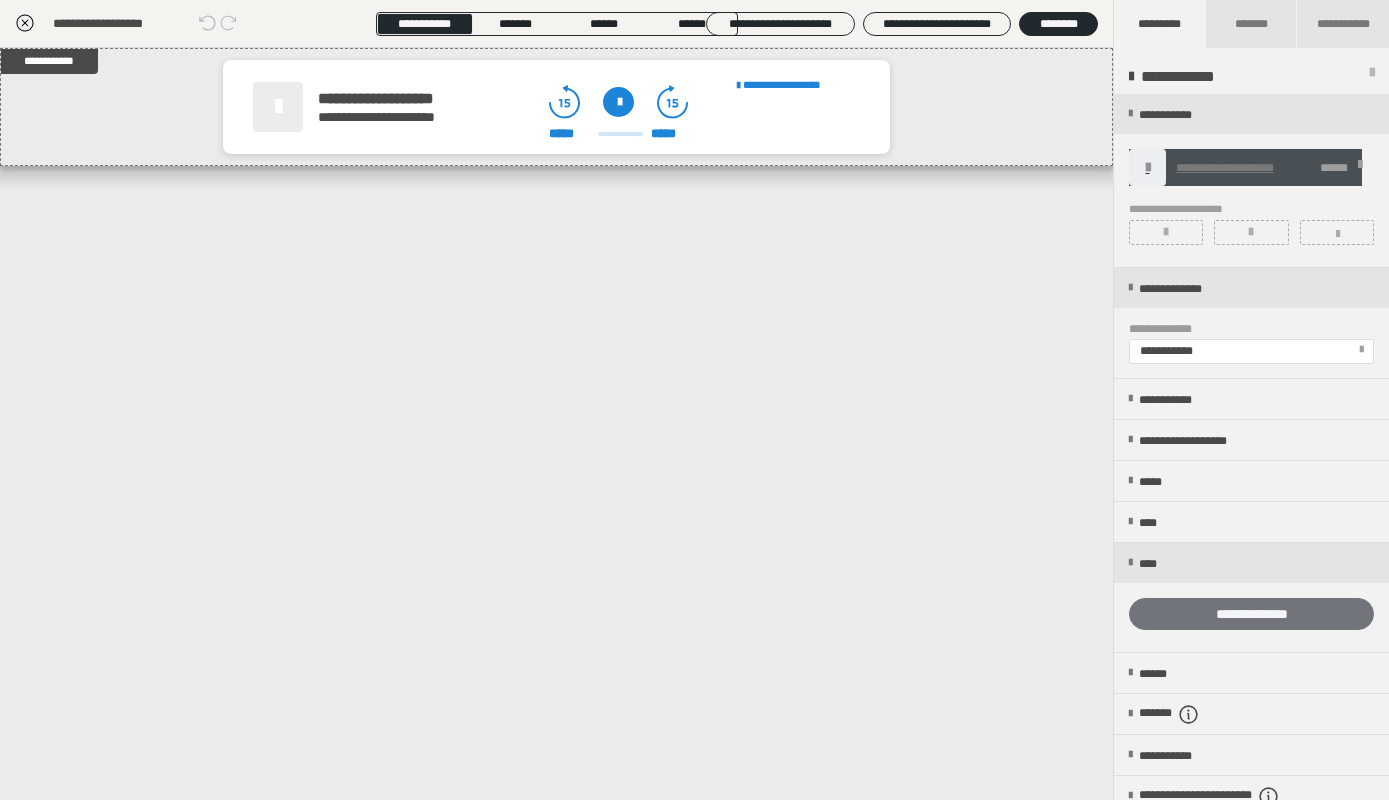 click on "**********" at bounding box center [1251, 614] 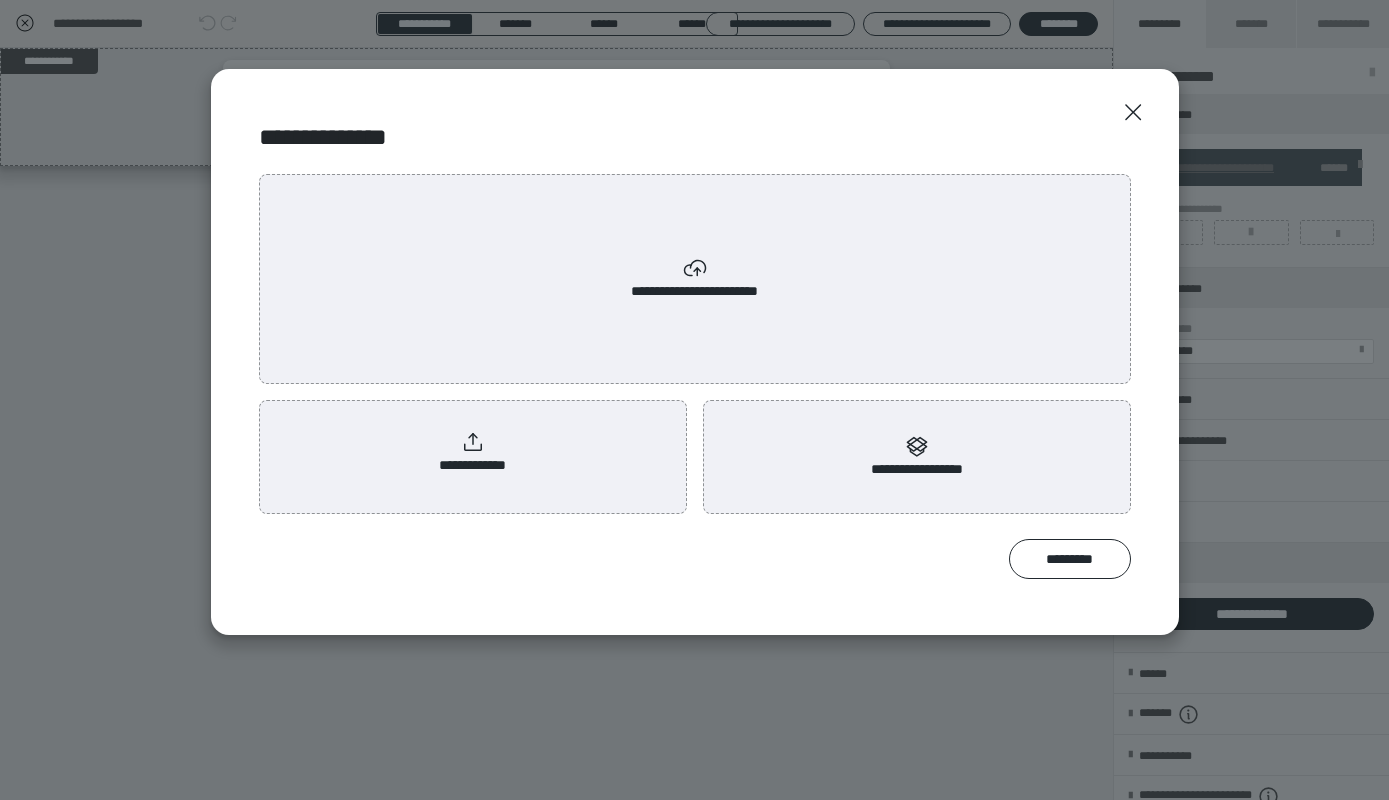 click 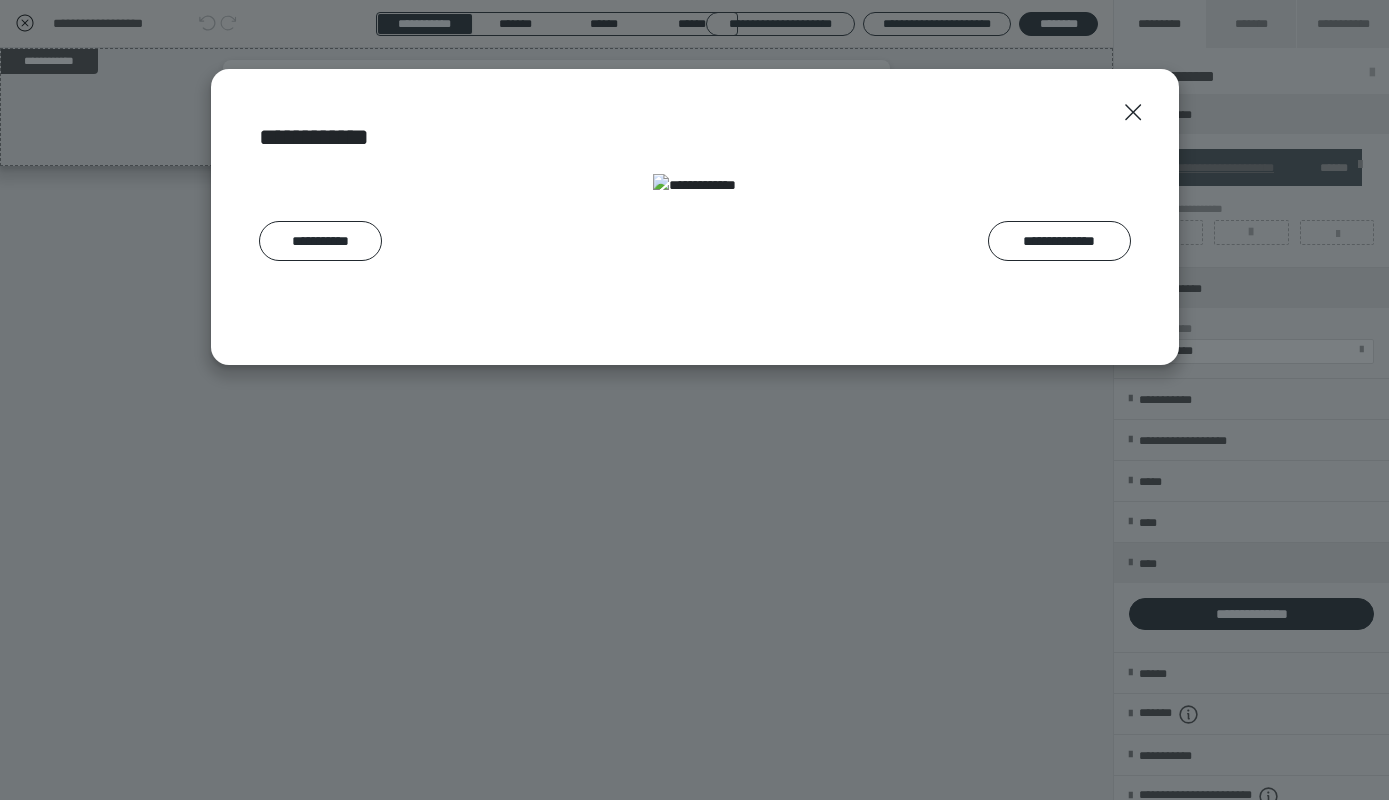 click on "**********" at bounding box center (695, 265) 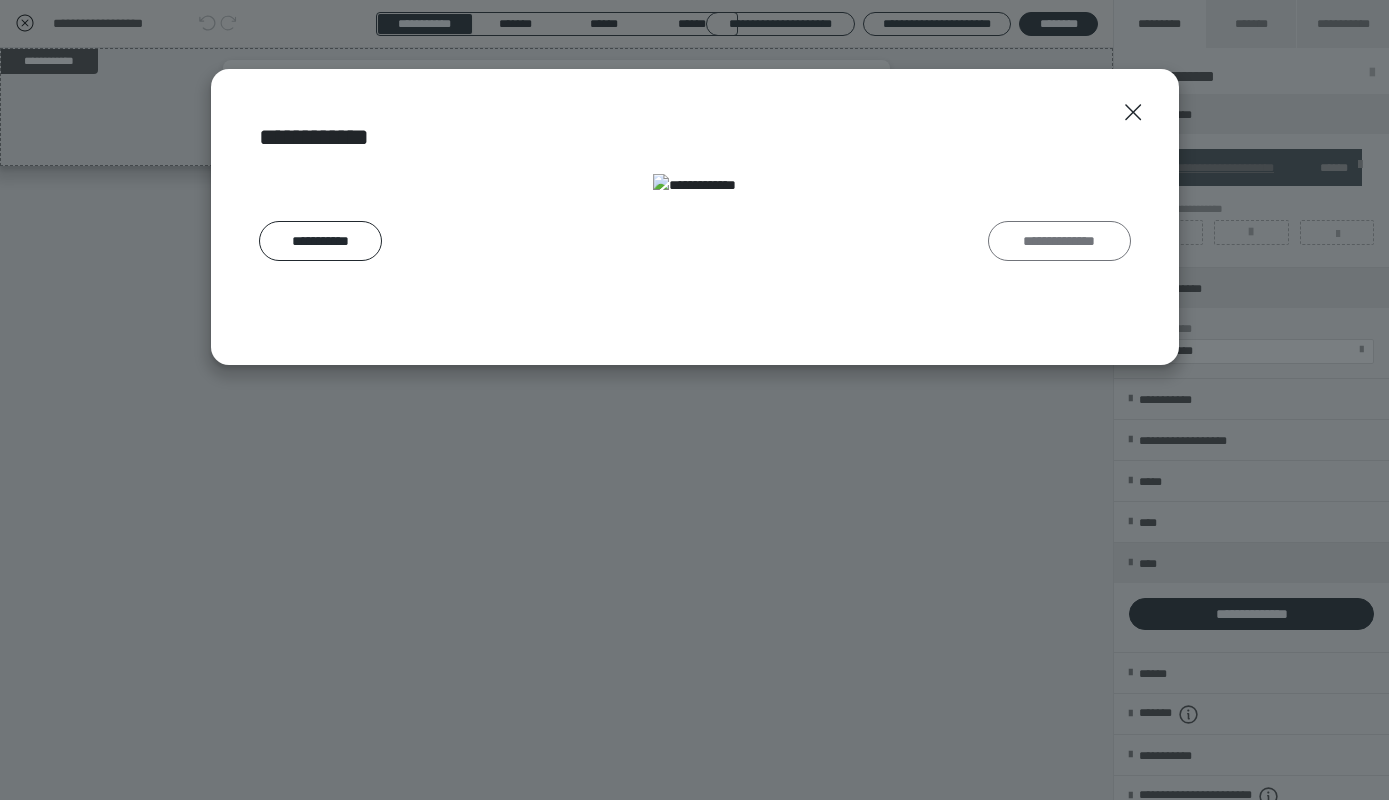 click on "**********" at bounding box center (1059, 241) 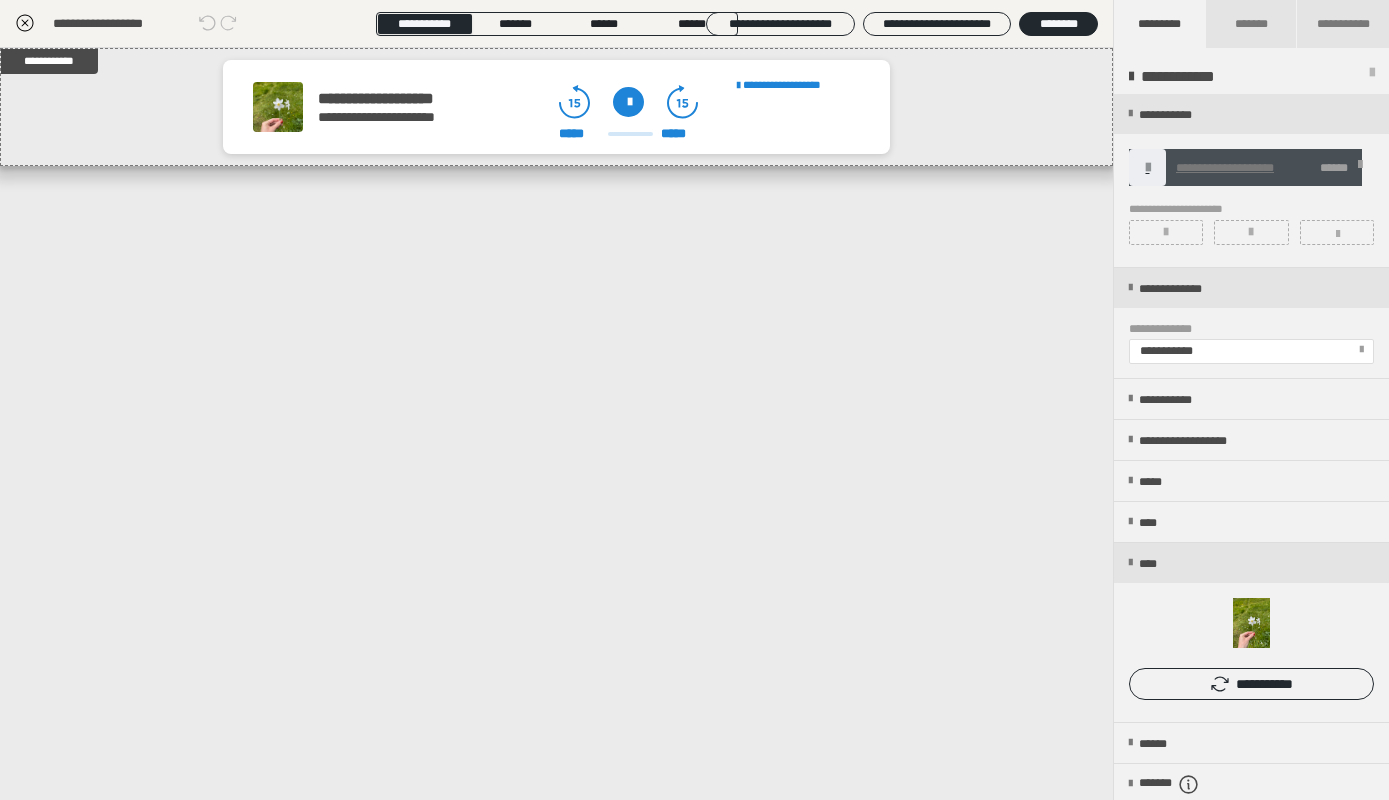 click at bounding box center [25, 24] 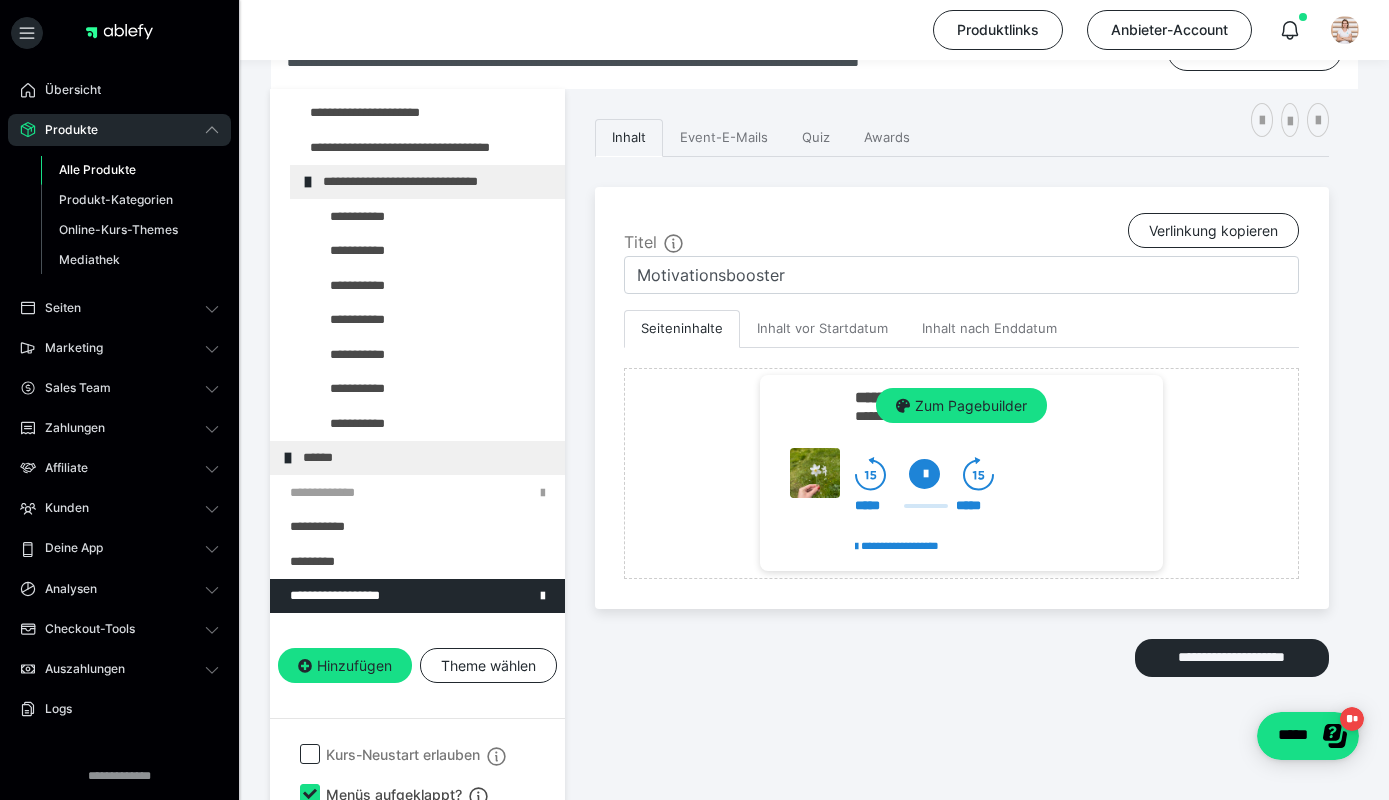 scroll, scrollTop: 276, scrollLeft: 0, axis: vertical 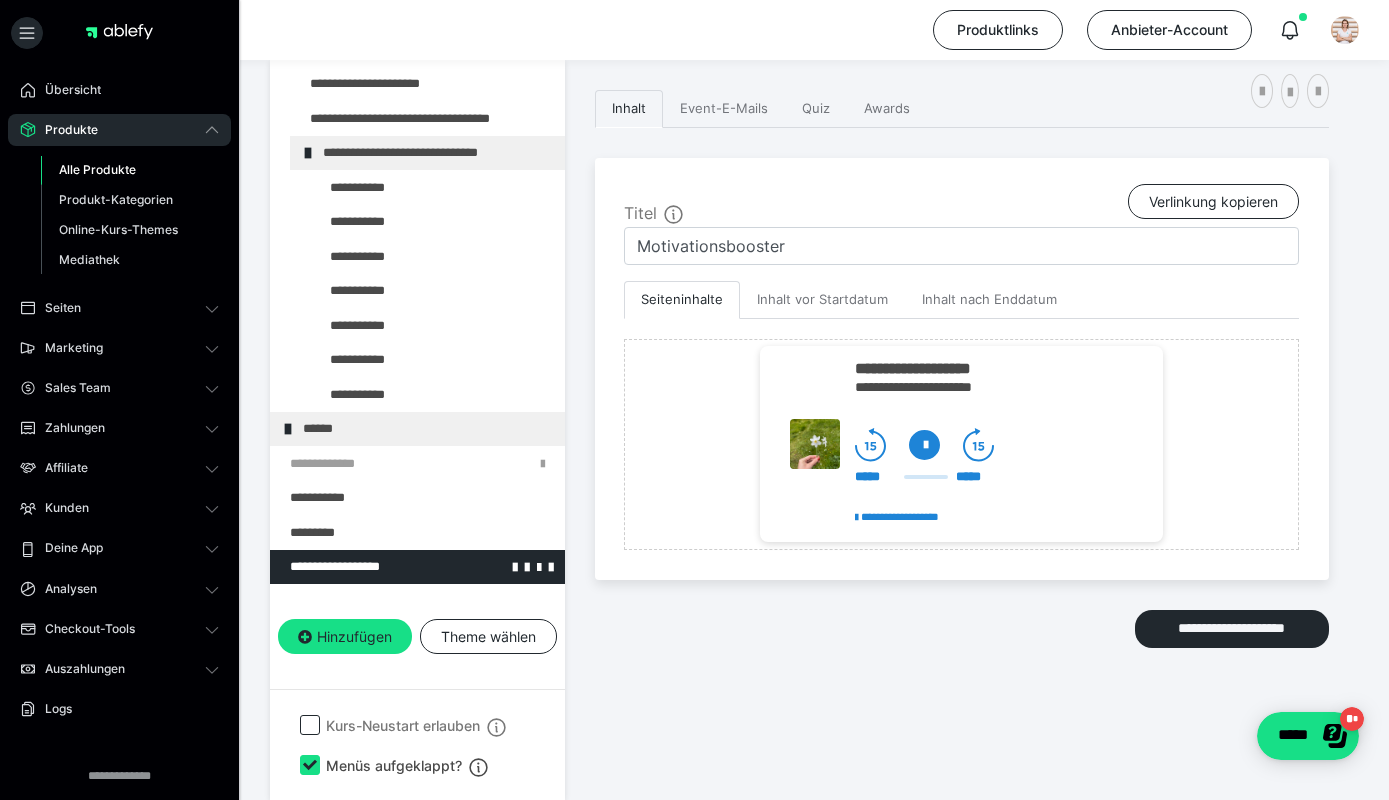 click at bounding box center [365, 567] 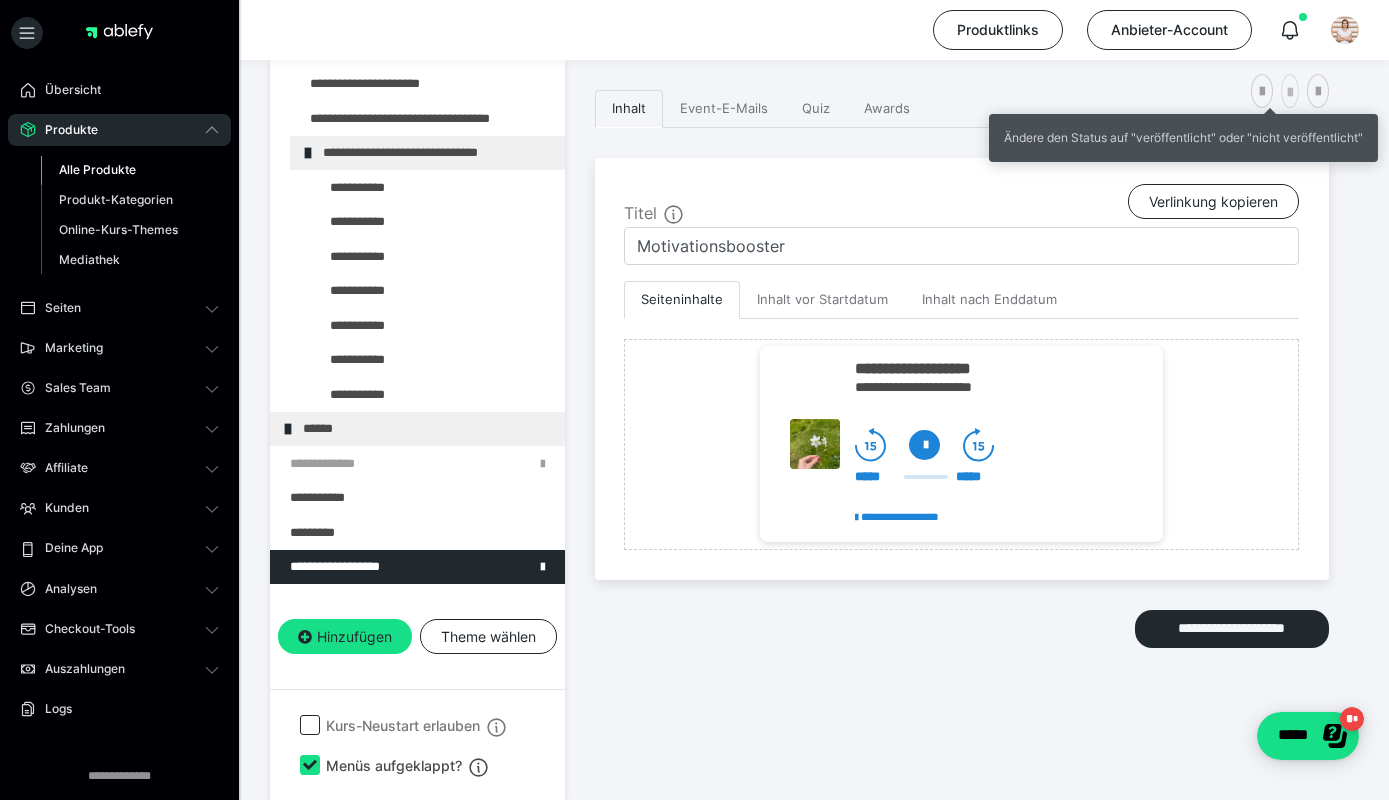click at bounding box center (1290, 93) 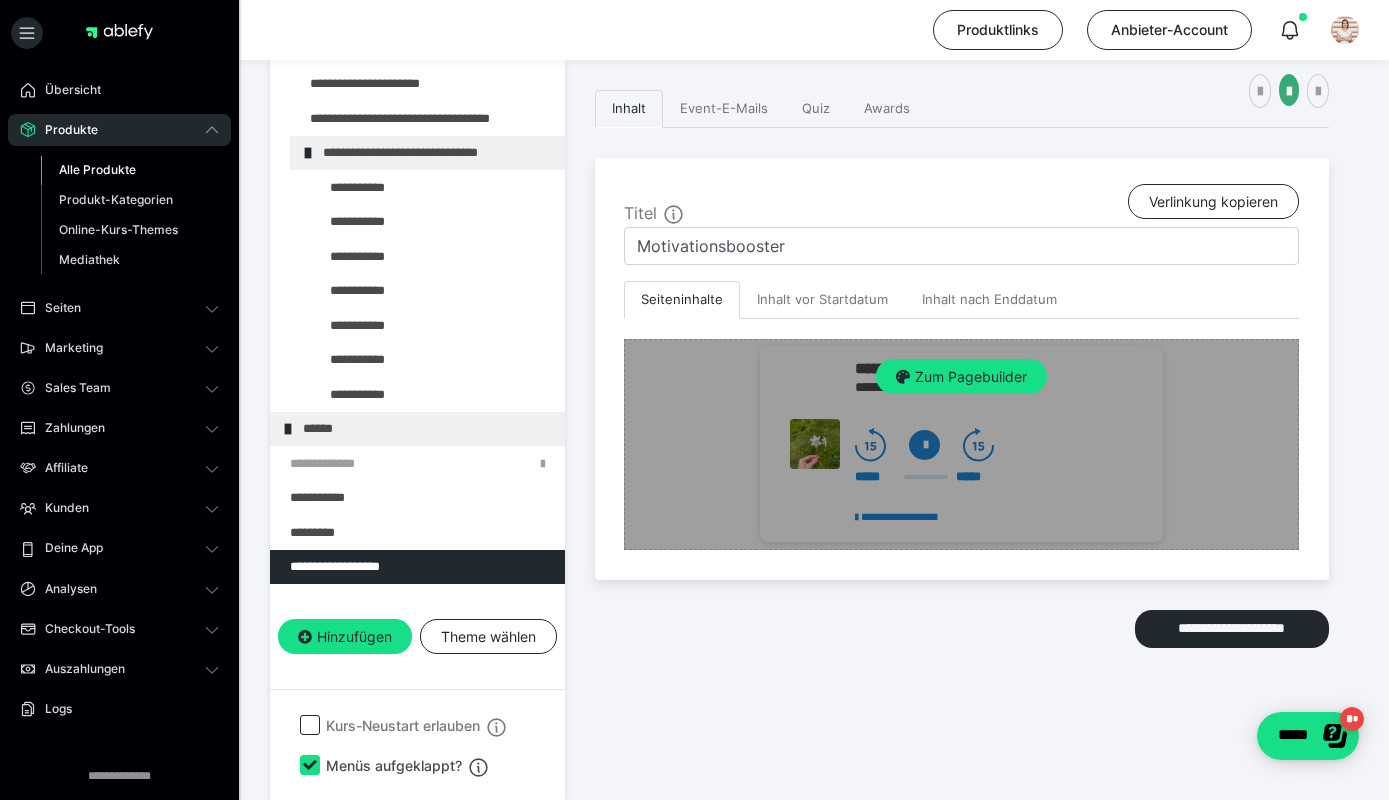 scroll, scrollTop: 0, scrollLeft: 0, axis: both 